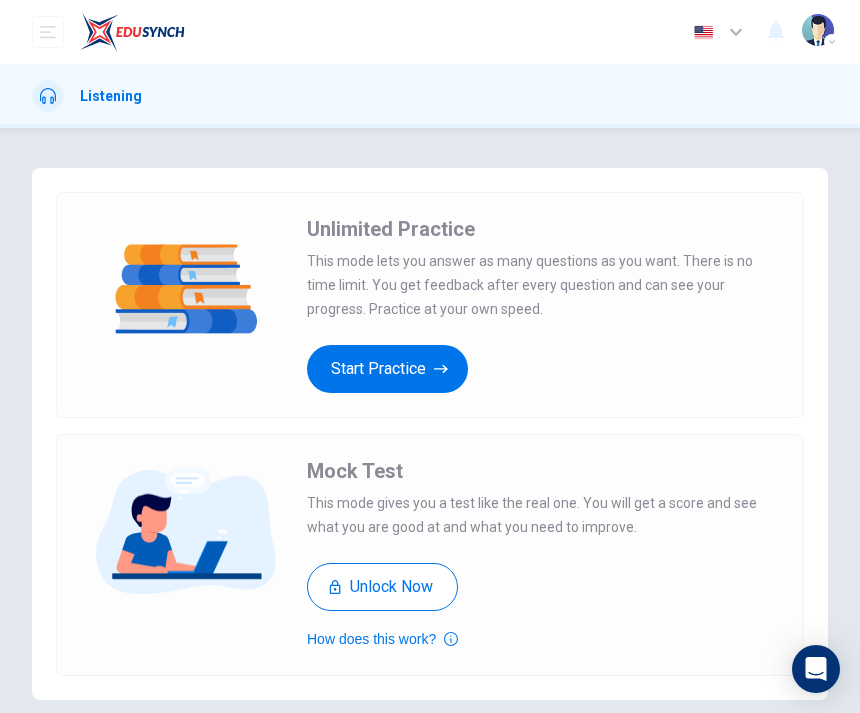 scroll, scrollTop: 0, scrollLeft: 0, axis: both 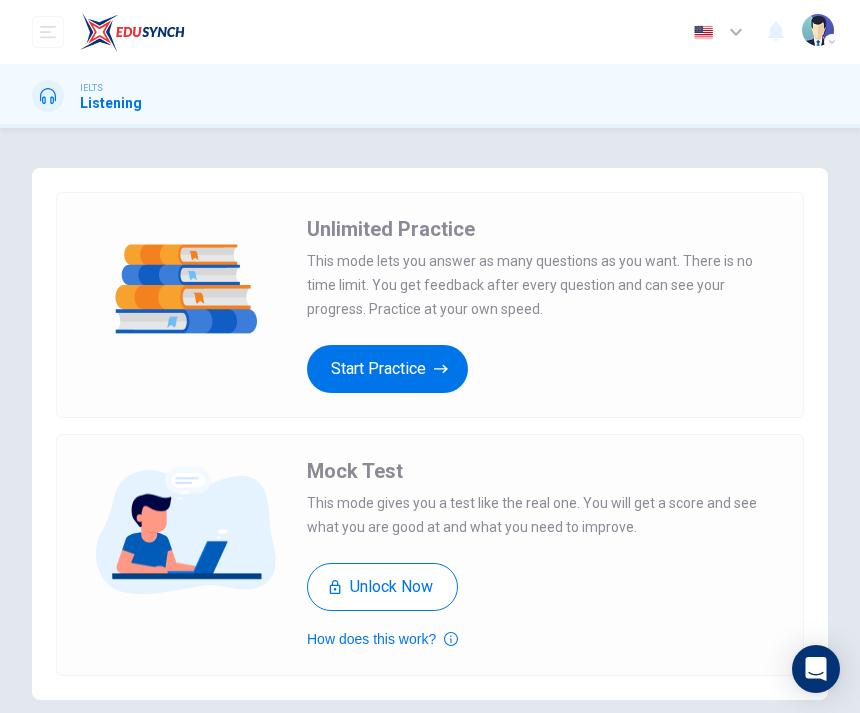click at bounding box center (132, 32) 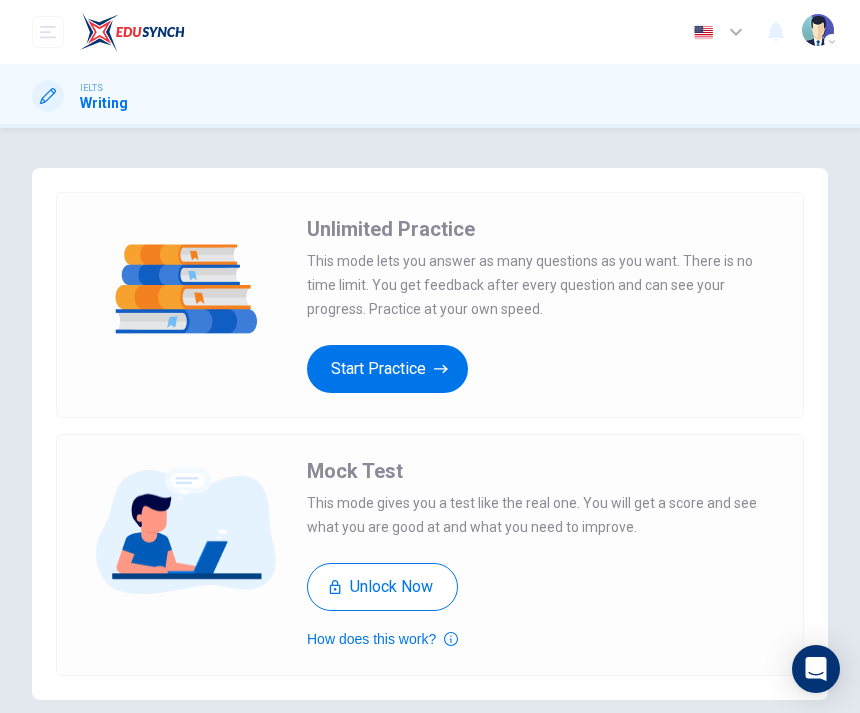 scroll, scrollTop: 0, scrollLeft: 0, axis: both 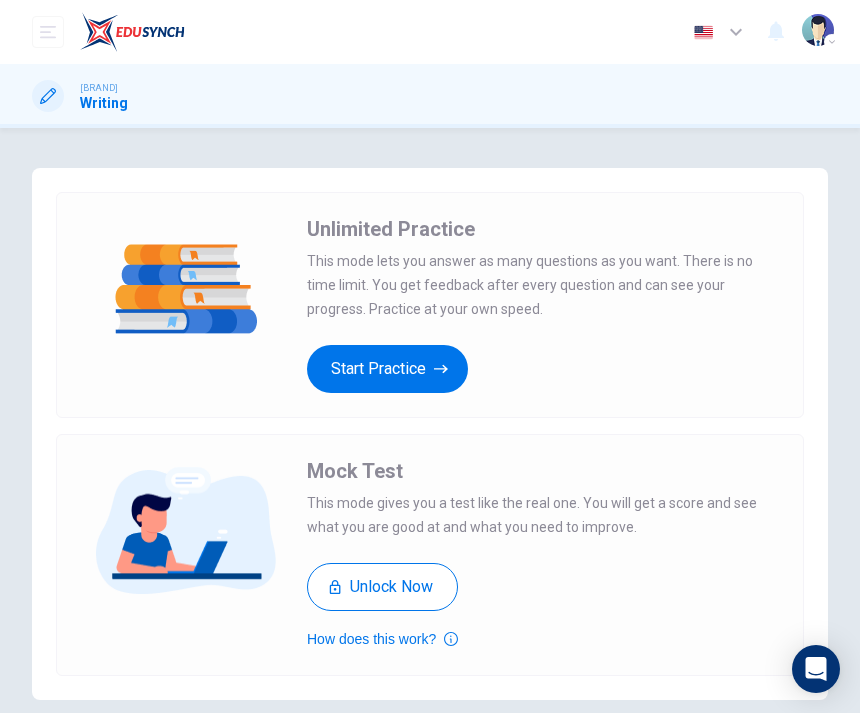 click on "Start Practice" at bounding box center [387, 369] 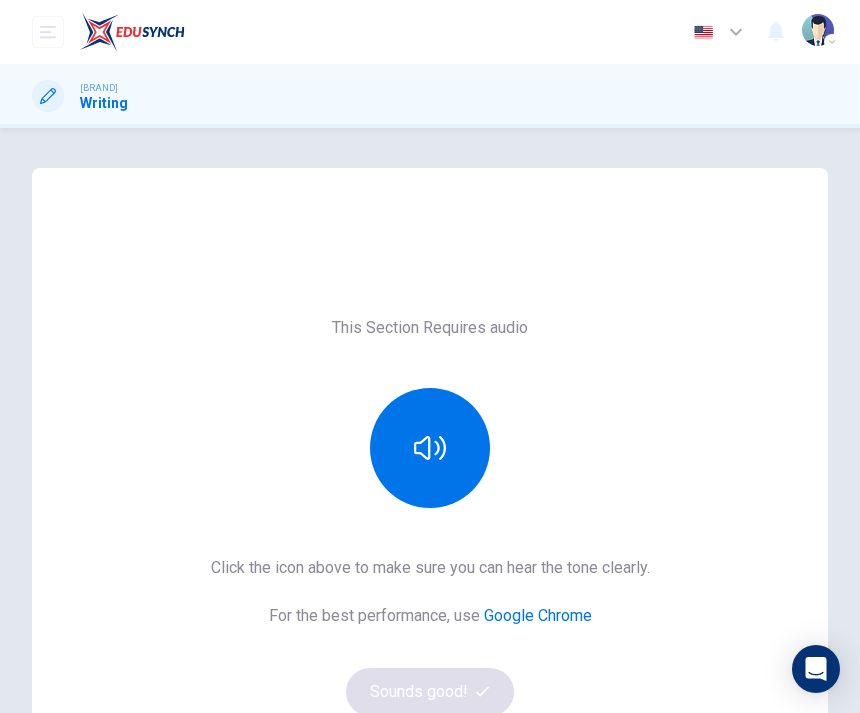 click at bounding box center [430, 448] 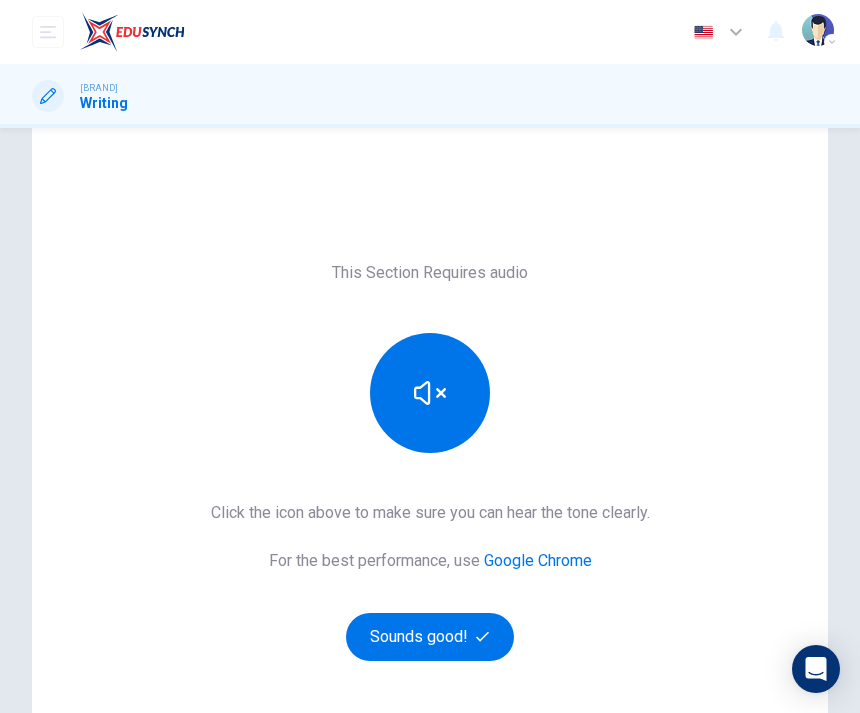 scroll, scrollTop: 72, scrollLeft: 0, axis: vertical 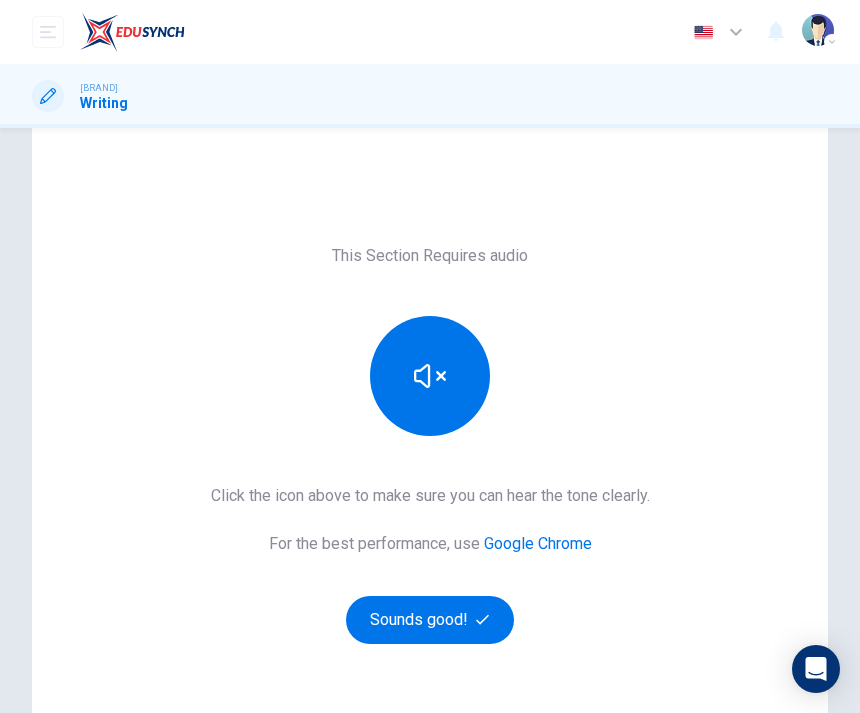 click at bounding box center (430, 376) 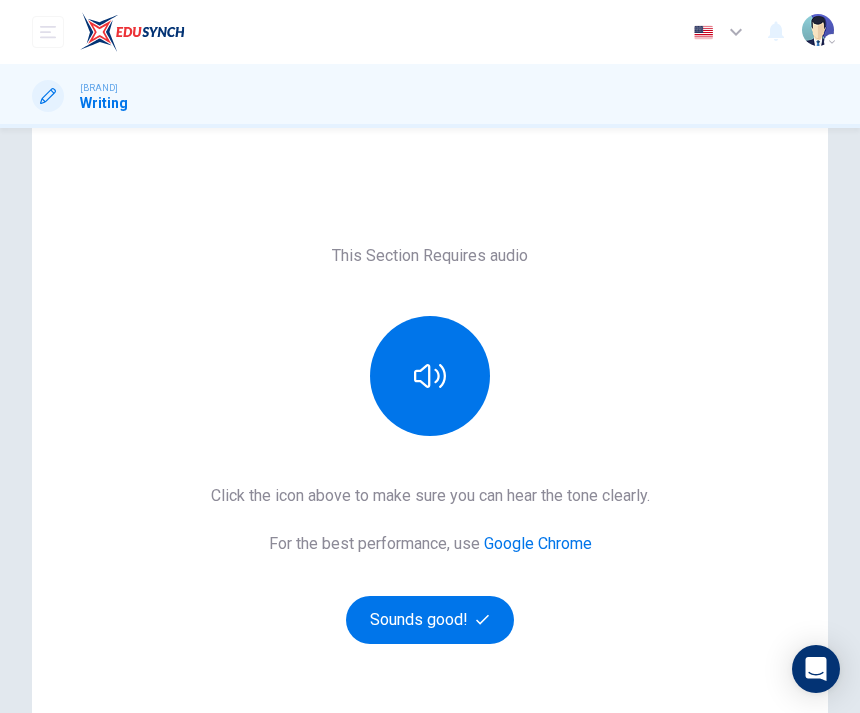 click at bounding box center (430, 376) 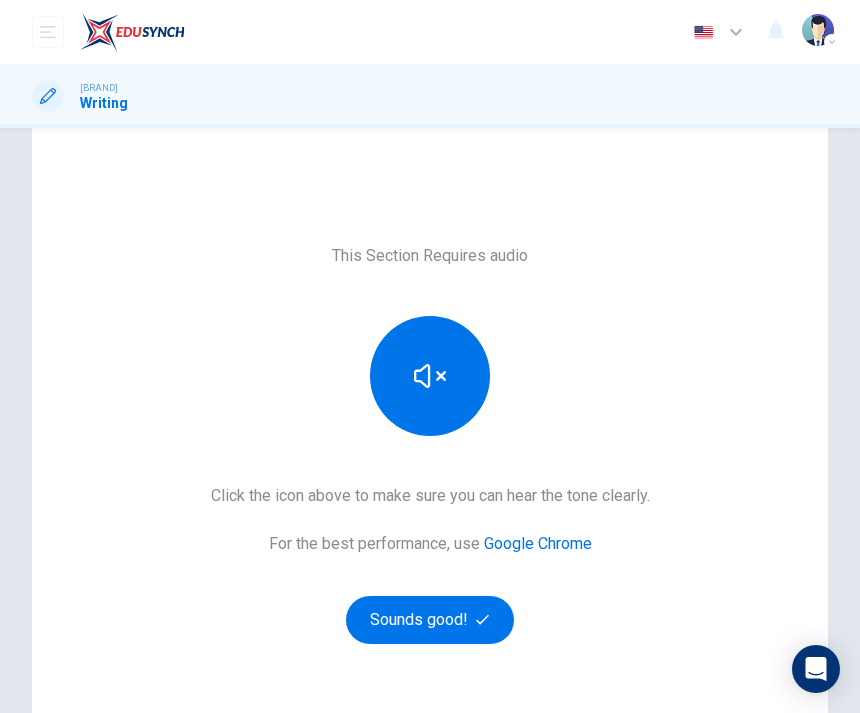 click at bounding box center [430, 376] 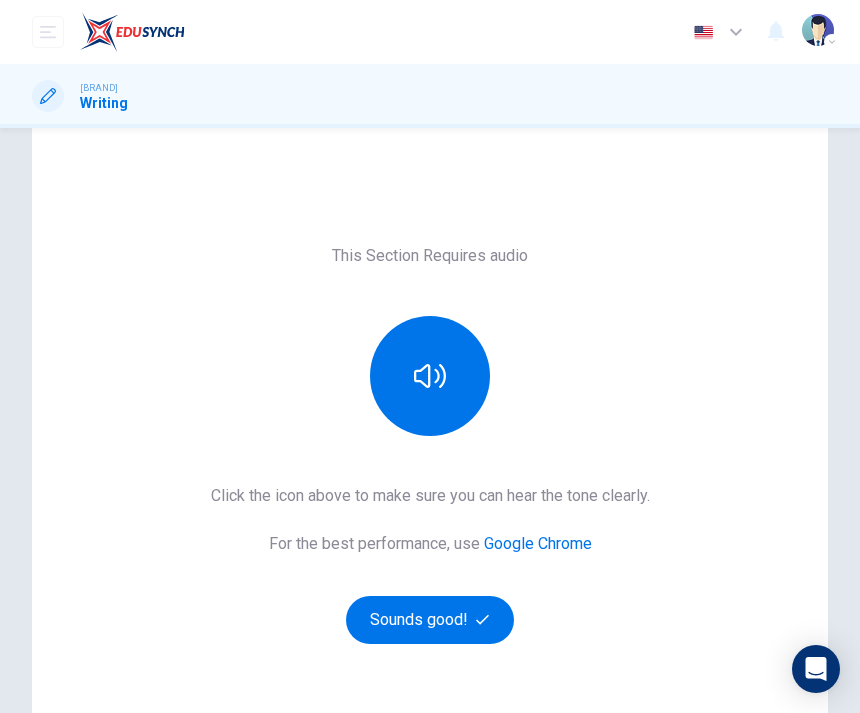 click at bounding box center [430, 376] 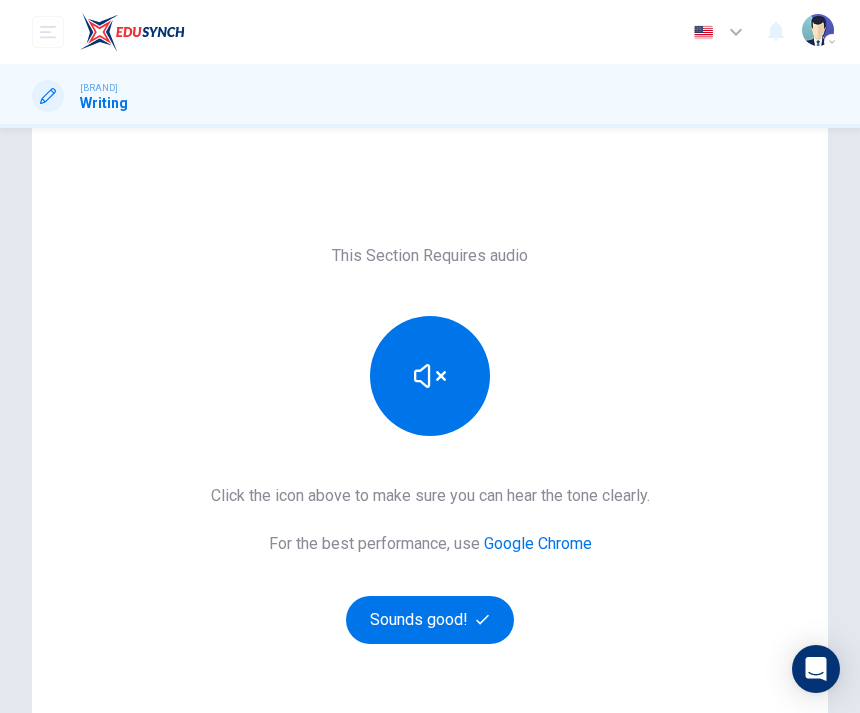 click on "Sounds good!" at bounding box center (430, 620) 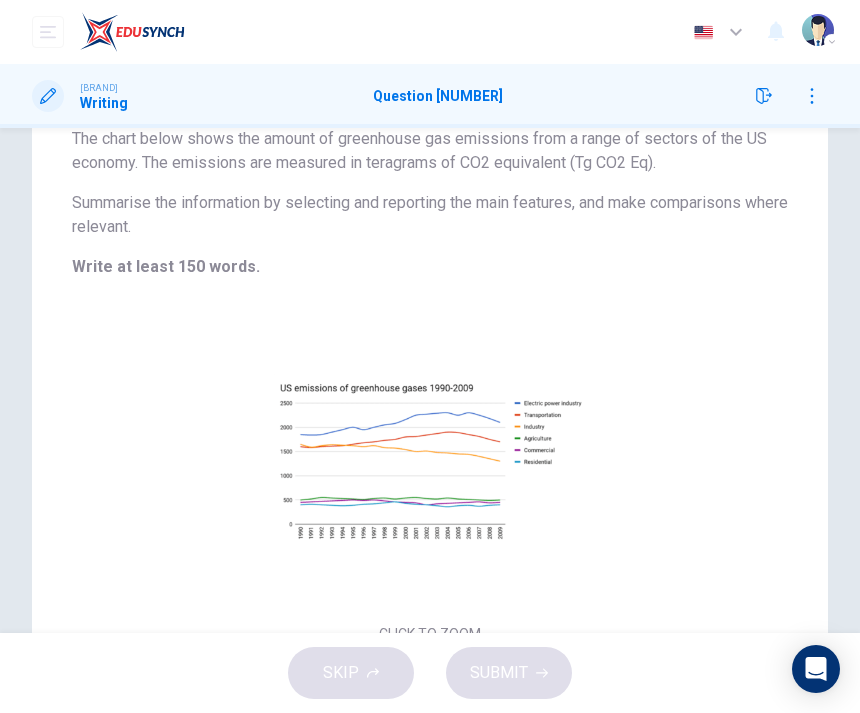 scroll, scrollTop: 276, scrollLeft: 0, axis: vertical 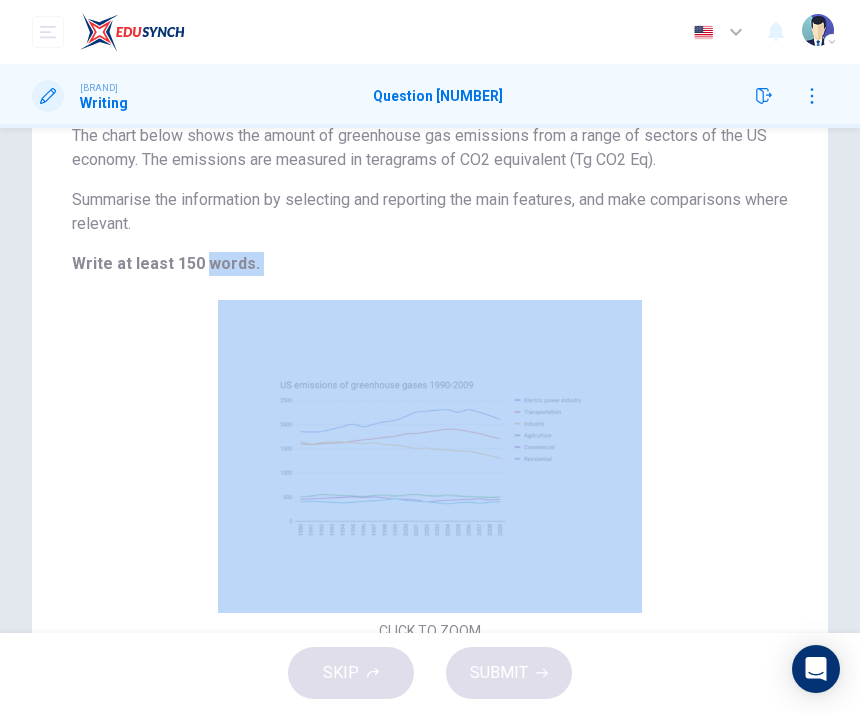 click on "The chart below shows the amount of greenhouse gas emissions from a range of sectors of the US economy. The emissions are measured in teragrams of CO2 equivalent (Tg CO2 Eq)." at bounding box center [430, 148] 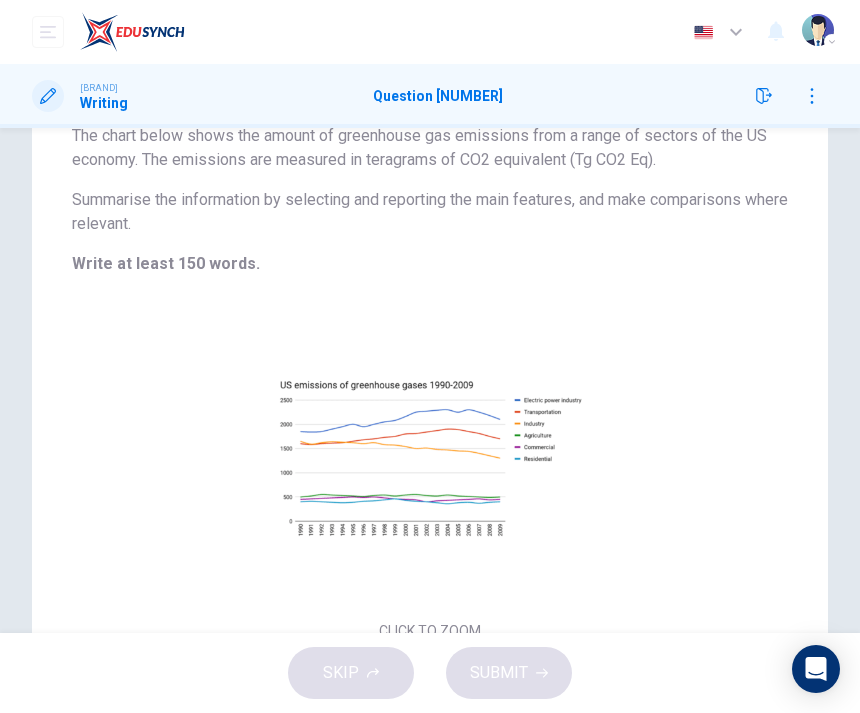click on "Click to Zoom" at bounding box center [430, 473] 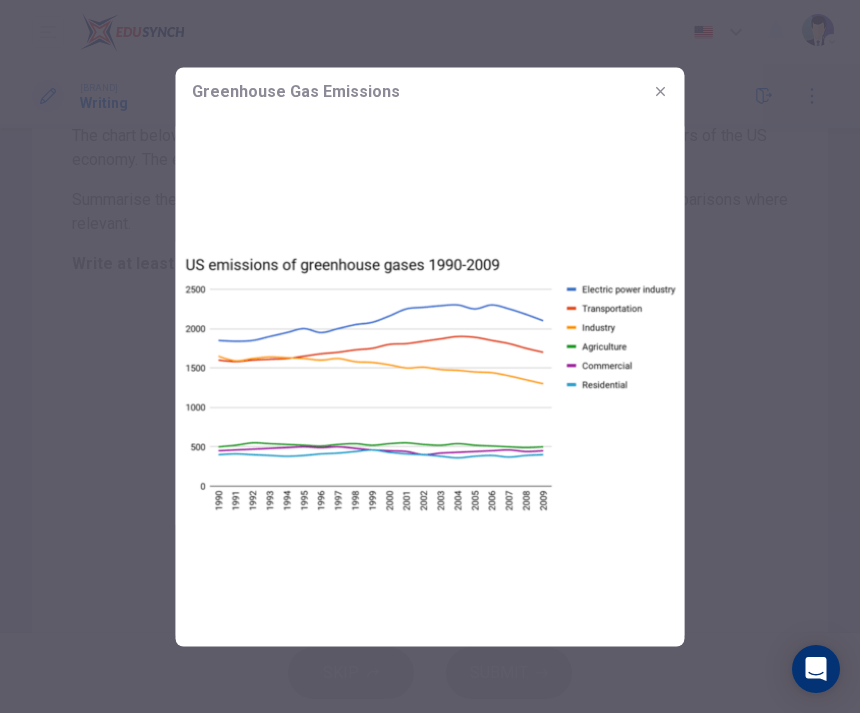 click at bounding box center [430, 356] 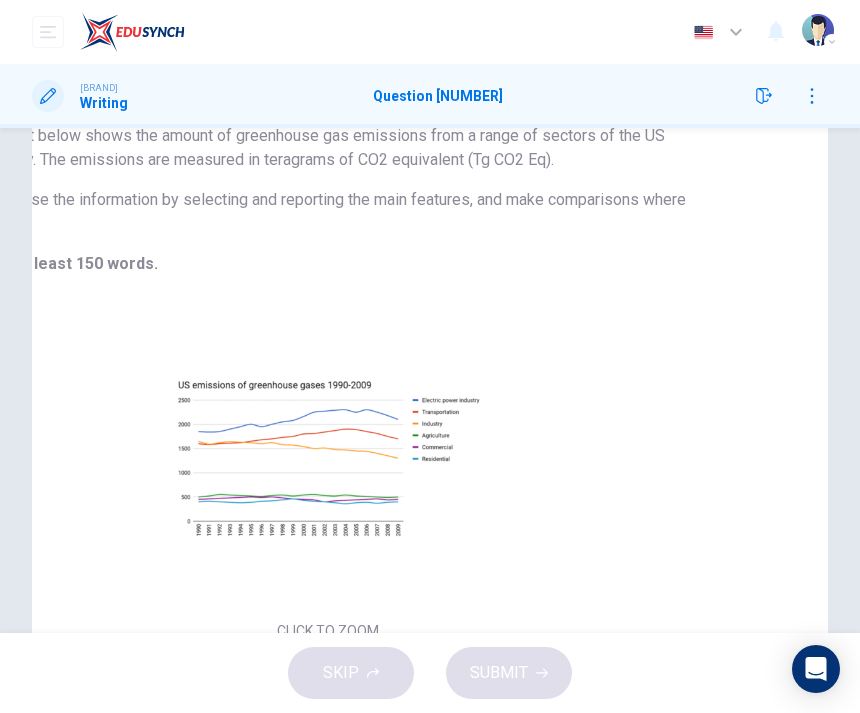 scroll, scrollTop: 113, scrollLeft: 0, axis: vertical 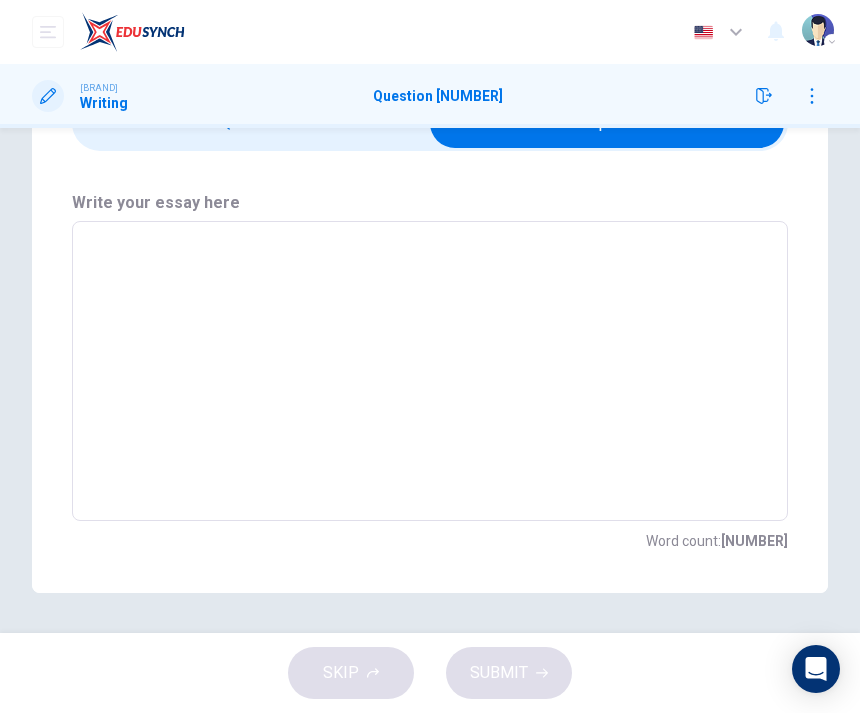 click at bounding box center [430, 371] 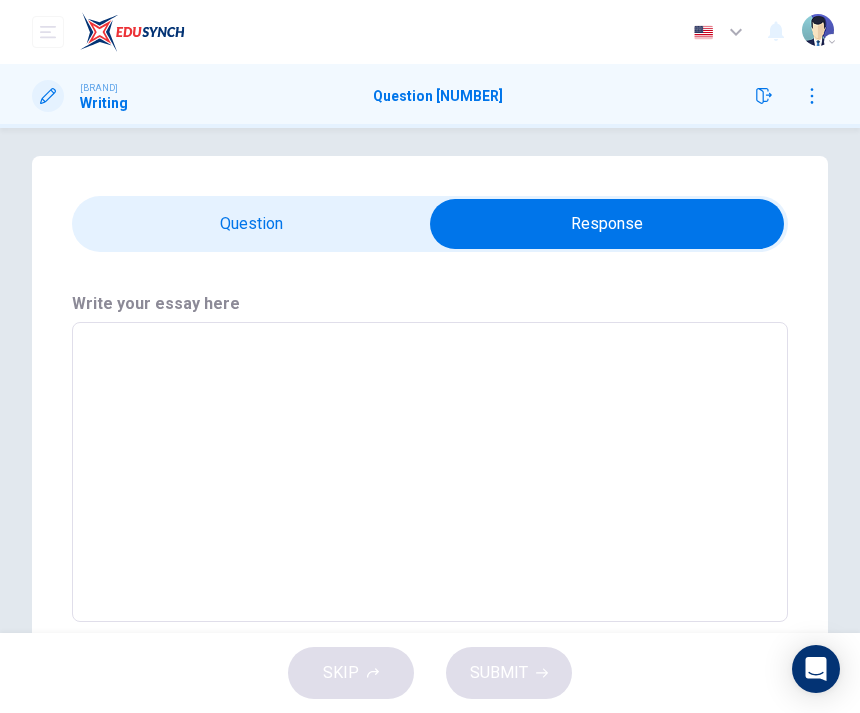 scroll, scrollTop: 11, scrollLeft: 0, axis: vertical 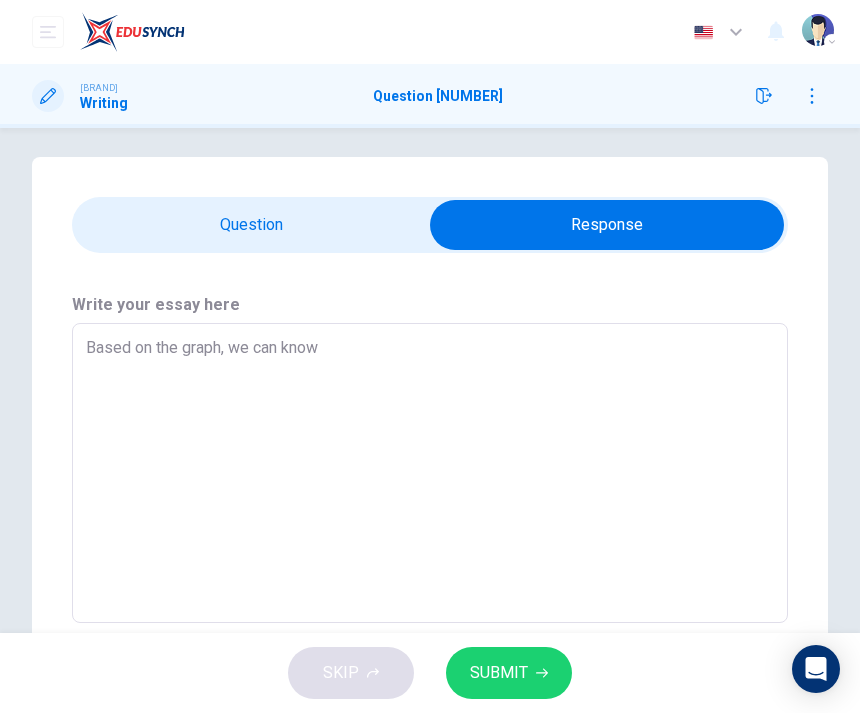 click at bounding box center (607, 225) 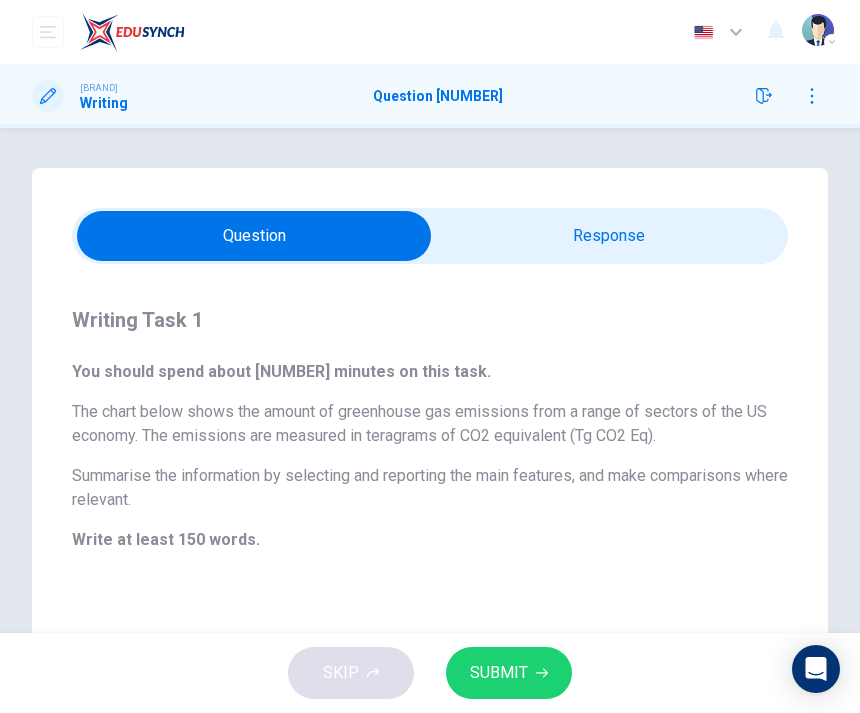 scroll, scrollTop: 0, scrollLeft: 0, axis: both 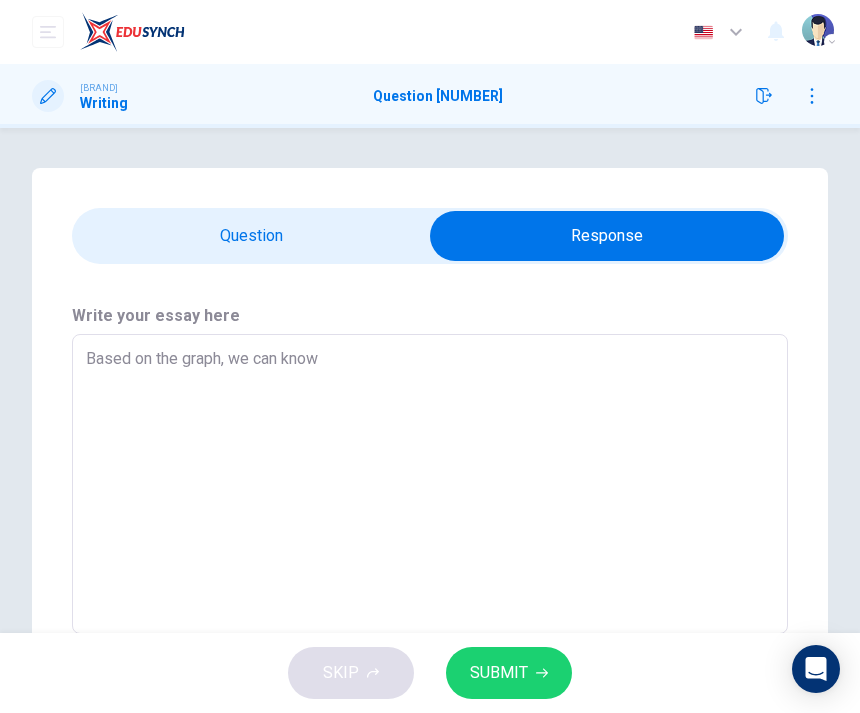 click on "Based on the graph, we can know" at bounding box center (430, 484) 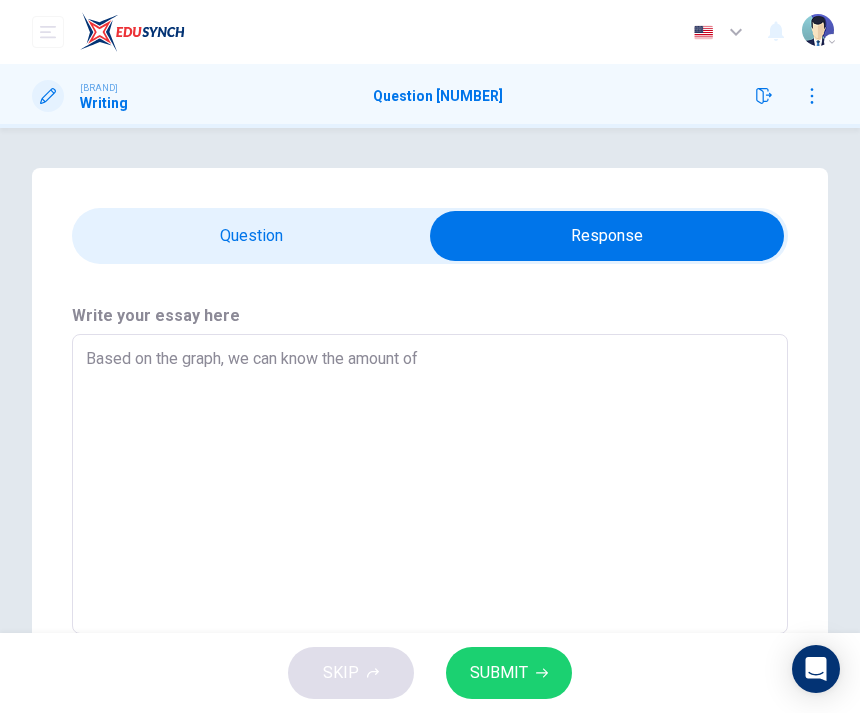 type on "Based on the graph, we can know the amount of" 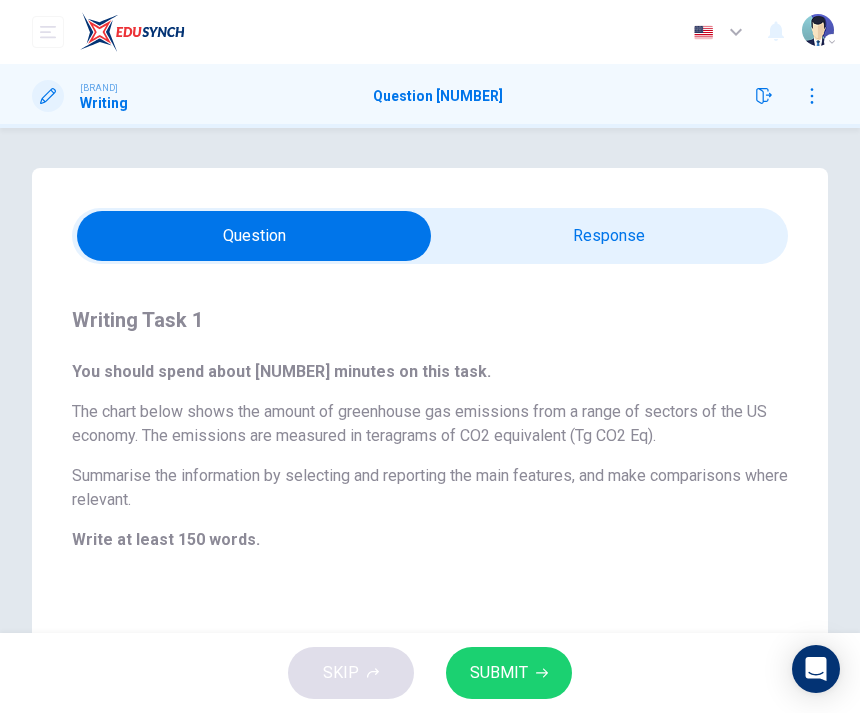 click at bounding box center [254, 236] 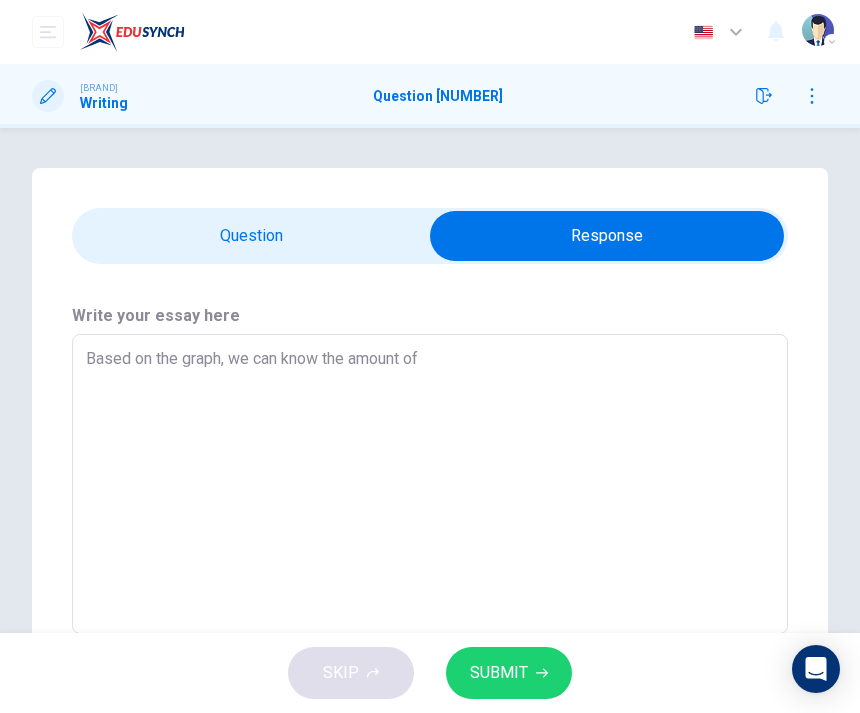 click on "Based on the graph, we can know the amount of" at bounding box center (430, 484) 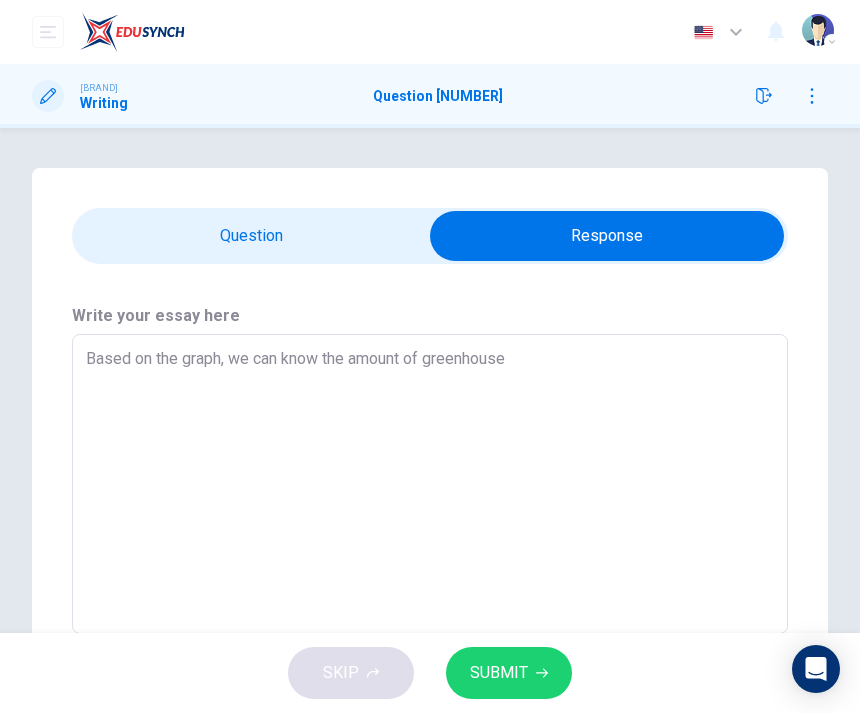 type on "Based on the graph, we can know the amount of greenhouse" 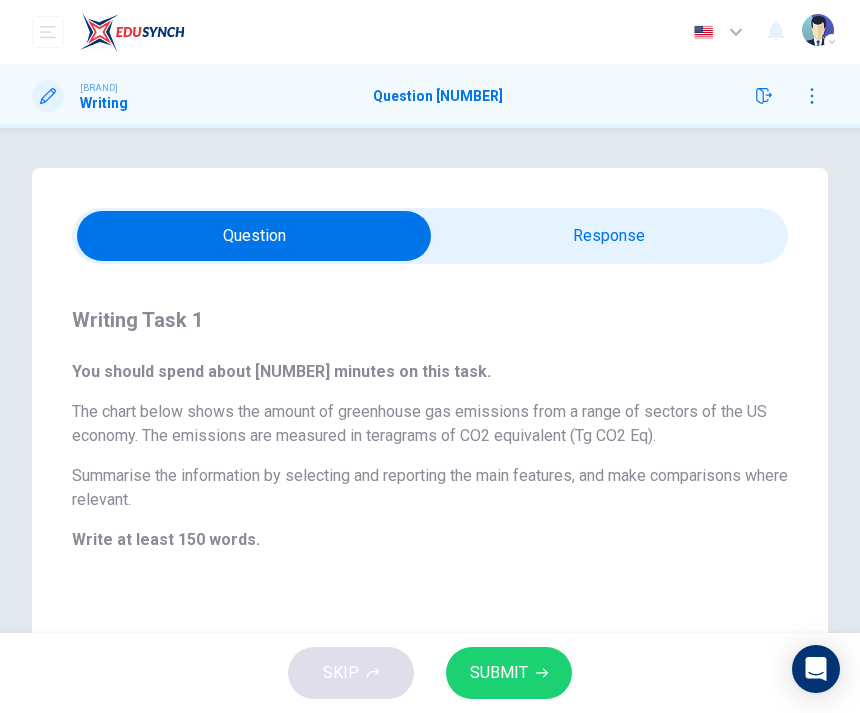 click at bounding box center [254, 236] 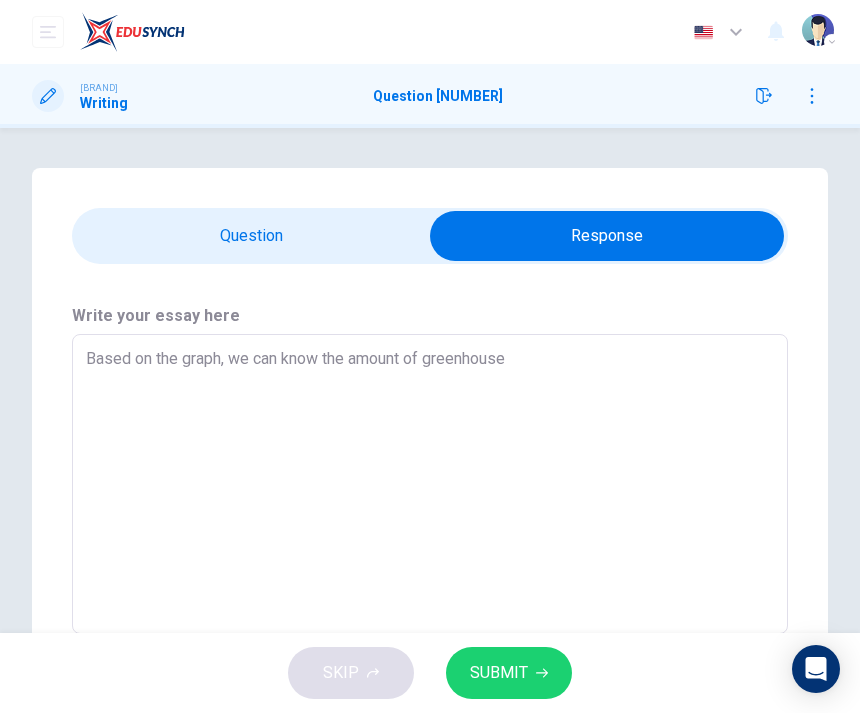 click on "Based on the graph, we can know the amount of greenhouse" at bounding box center (430, 484) 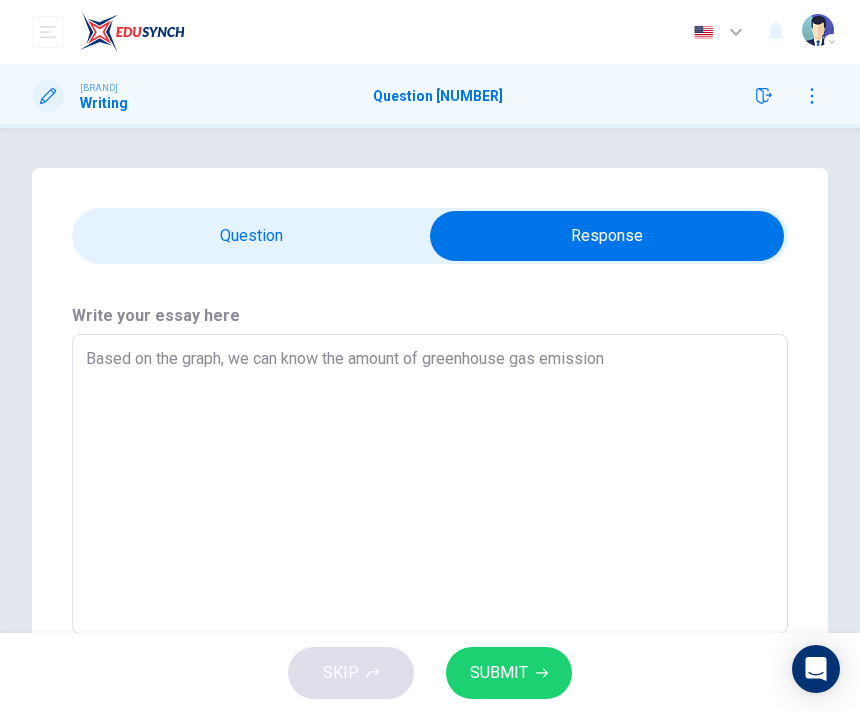 click at bounding box center [607, 236] 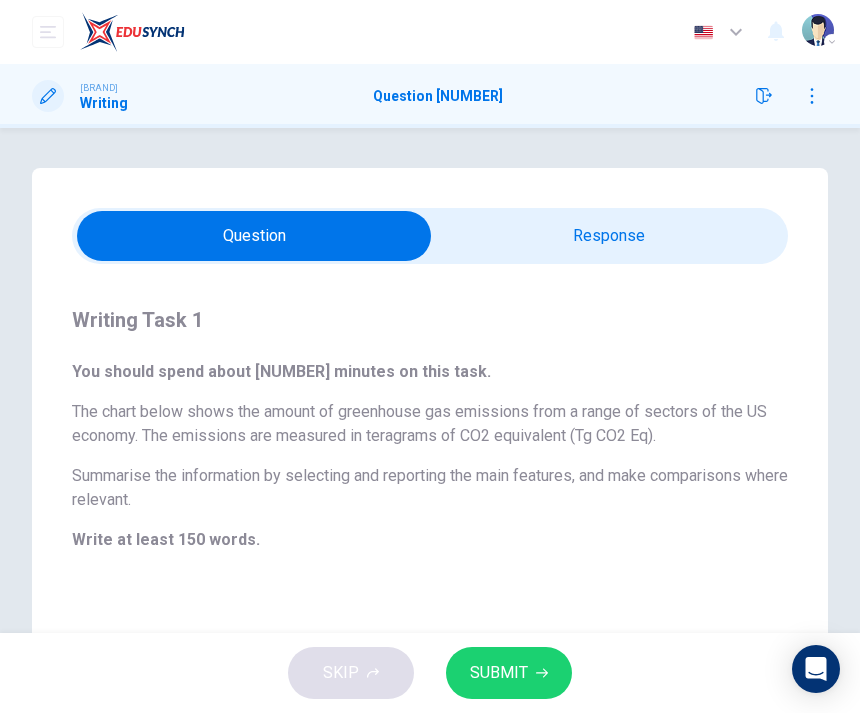 click at bounding box center [254, 236] 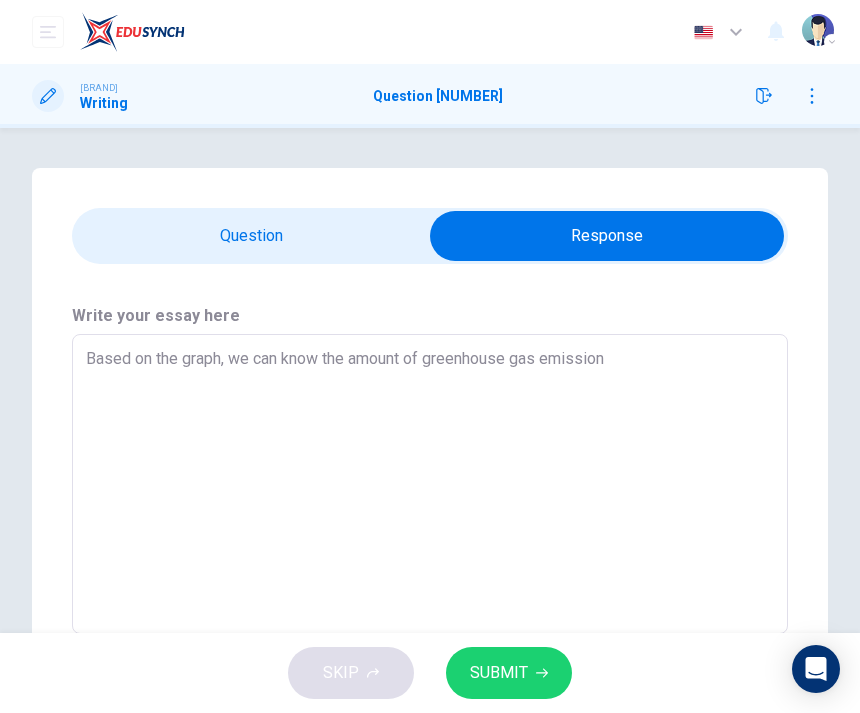 click on "Based on the graph, we can know the amount of greenhouse gas emission" at bounding box center (430, 484) 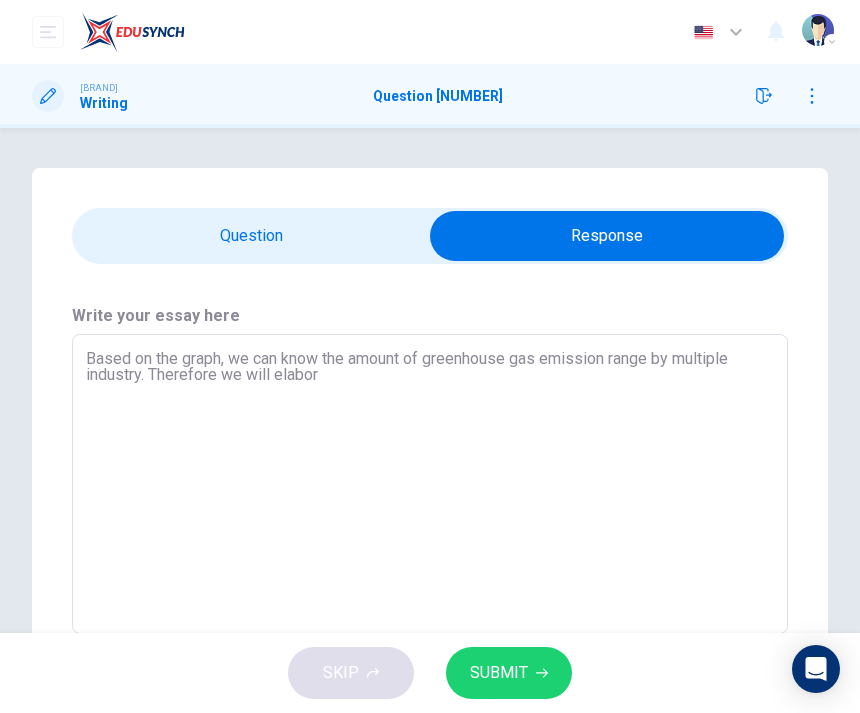type on "Based on the graph, we can know the amount of greenhouse gas emission range by multiple industry. Therefore we will elabora" 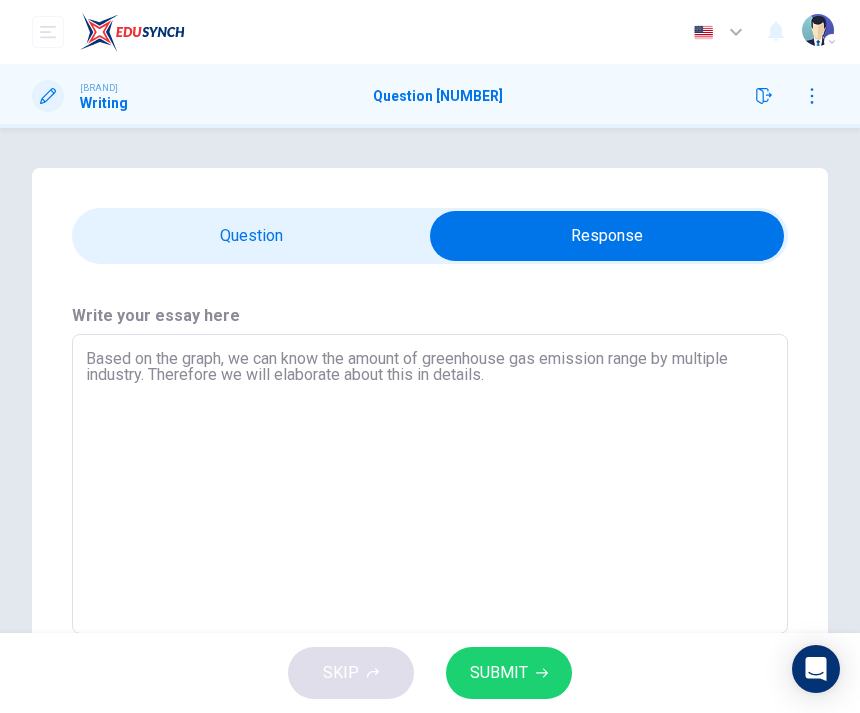click at bounding box center (607, 236) 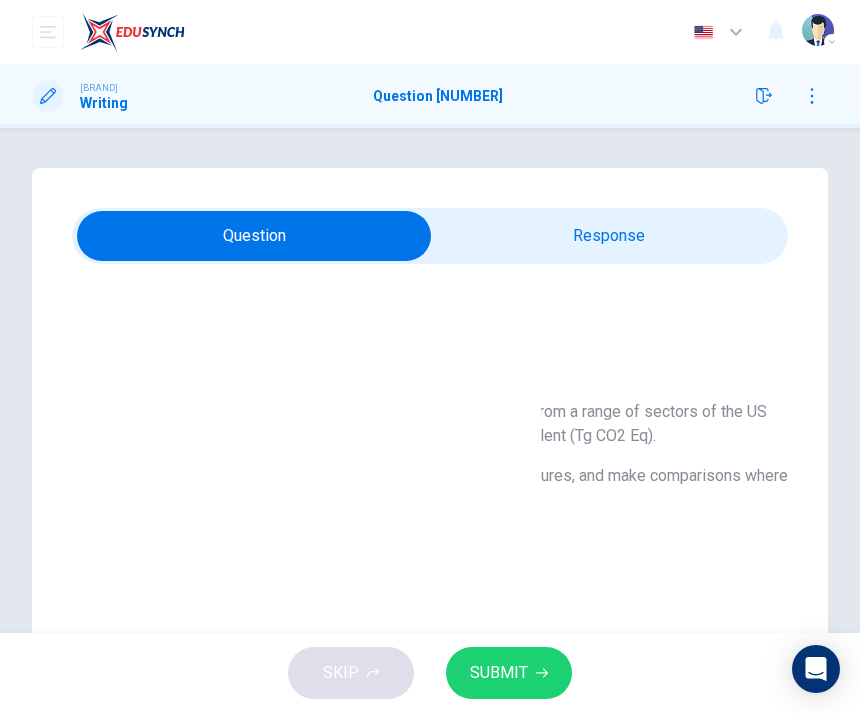 scroll, scrollTop: -2, scrollLeft: 0, axis: vertical 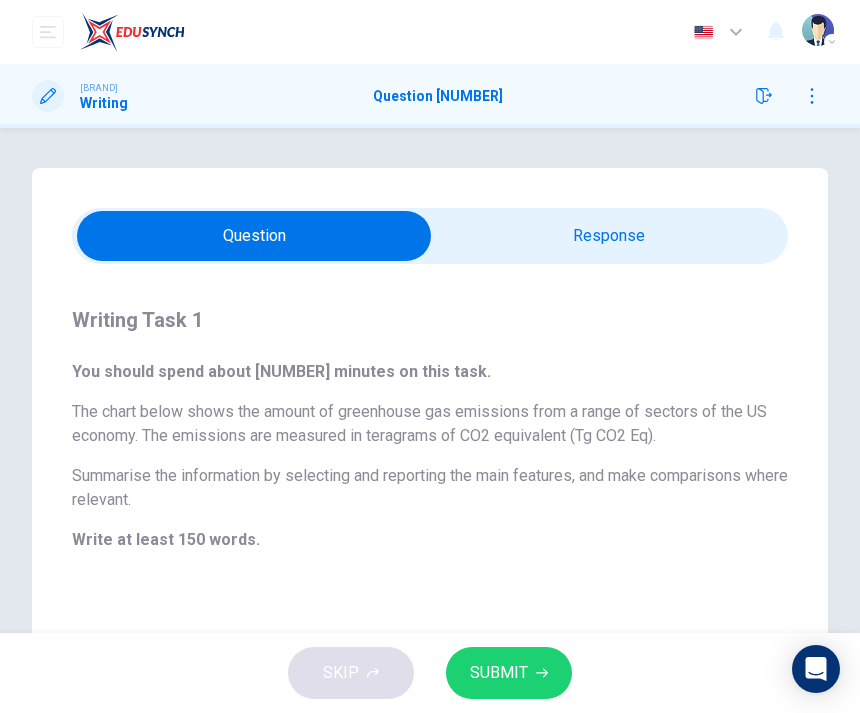 click at bounding box center (254, 236) 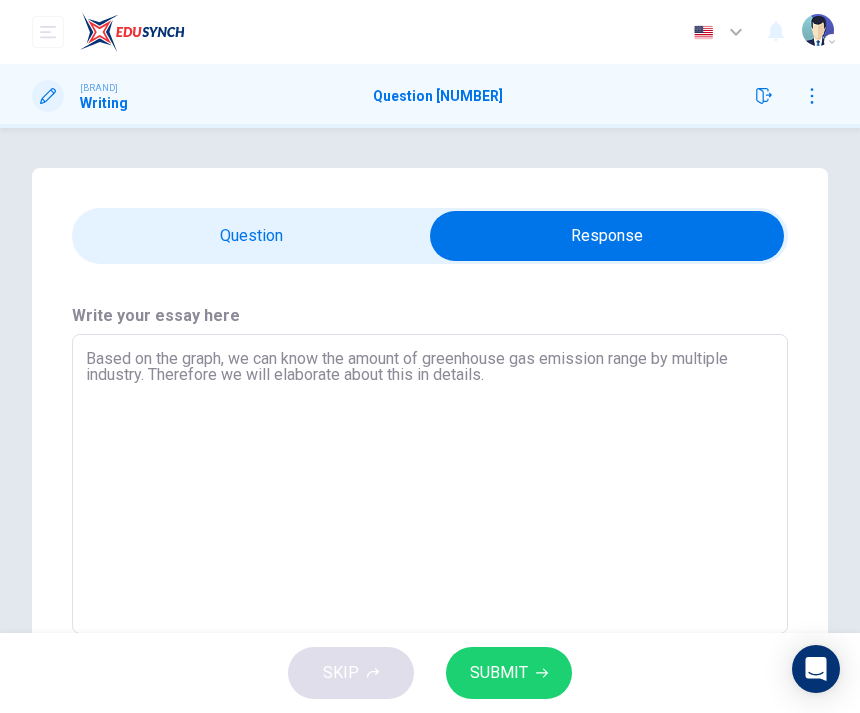 click on "Based on the graph, we can know the amount of greenhouse gas emission range by multiple industry. Therefore we will elaborate about this in details." at bounding box center [430, 484] 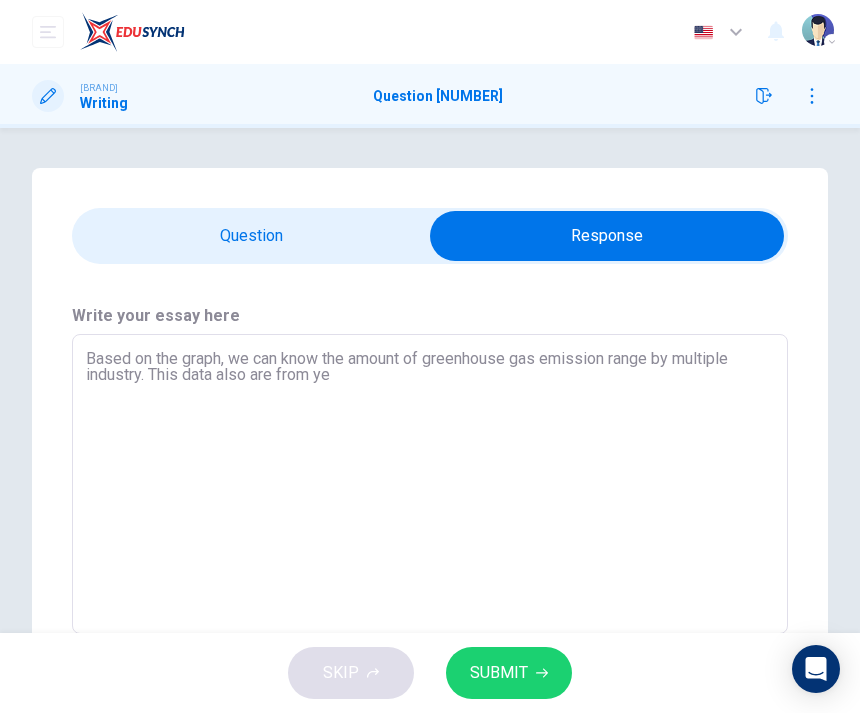 type on "Based on the graph, we can know the amount of greenhouse gas emission range by multiple industry. This data also are from yeear [YEAR] to year [YEAR]" 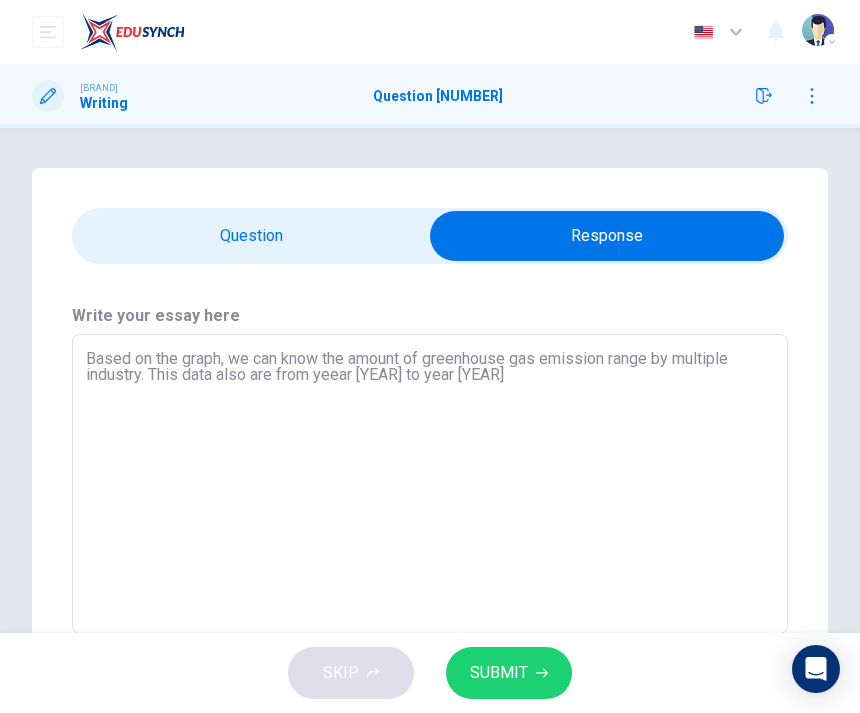 click at bounding box center [607, 236] 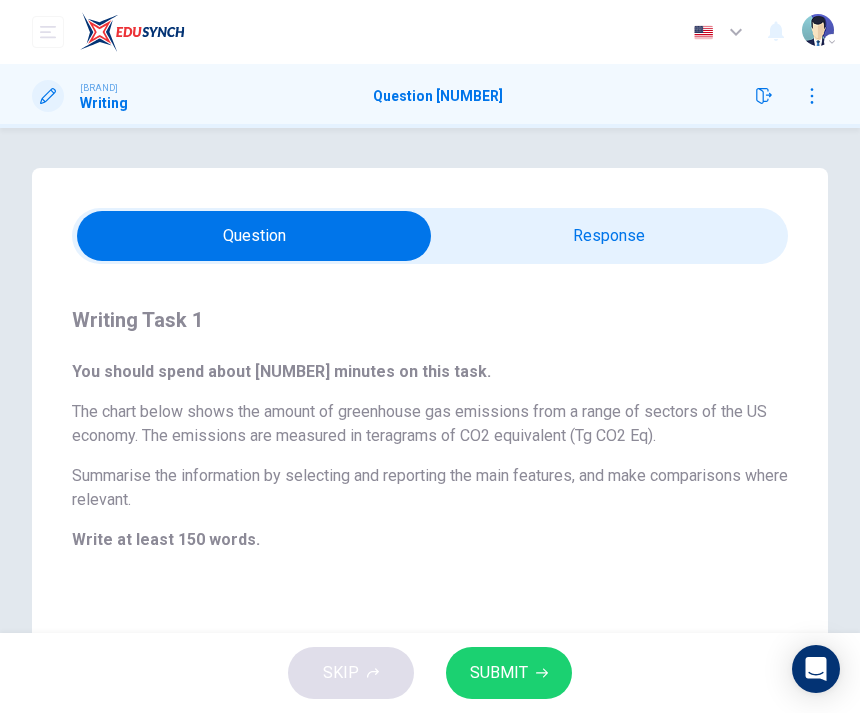 scroll, scrollTop: 0, scrollLeft: 0, axis: both 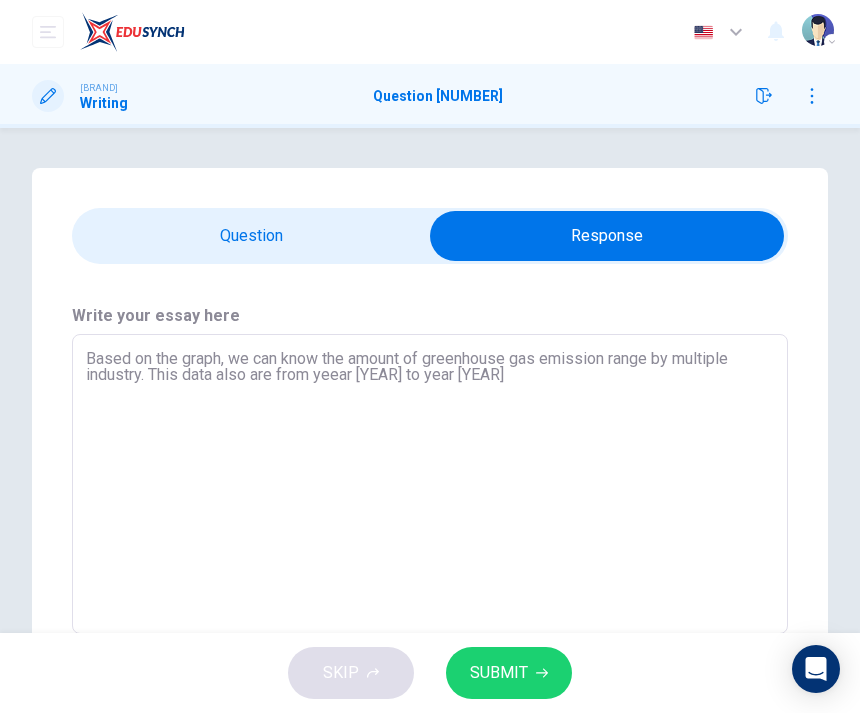 click on "Based on the graph, we can know the amount of greenhouse gas emission range by multiple industry. This data also are from yeear [YEAR] to year [YEAR]" at bounding box center (430, 484) 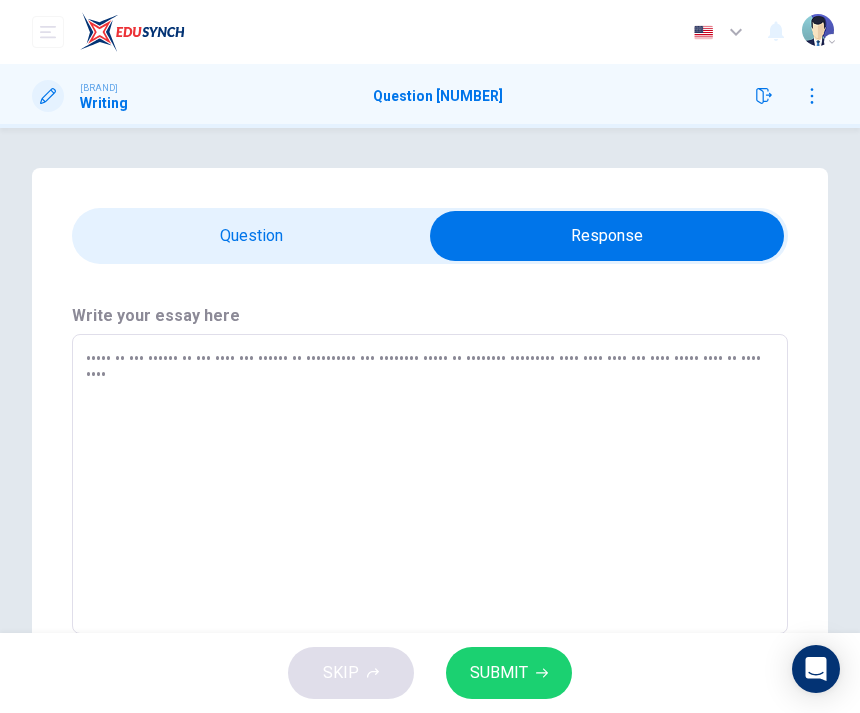 click on "••••• •• ••• •••••• •• ••• •••• ••• •••••• •• •••••••••• ••• •••••••• ••••• •• •••••••• ••••••••• •••• •••• •••• ••• •••• ••••• •••• •• •••• ••••" at bounding box center [430, 484] 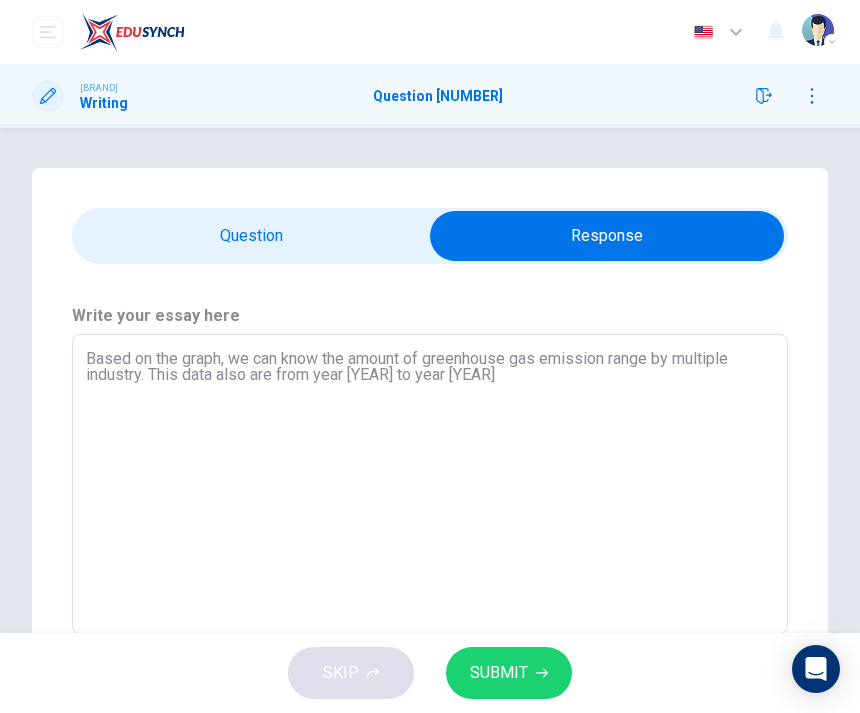 click on "Based on the graph, we can know the amount of greenhouse gas emission range by multiple industry. This data also are from year [YEAR] to year [YEAR]" at bounding box center [430, 484] 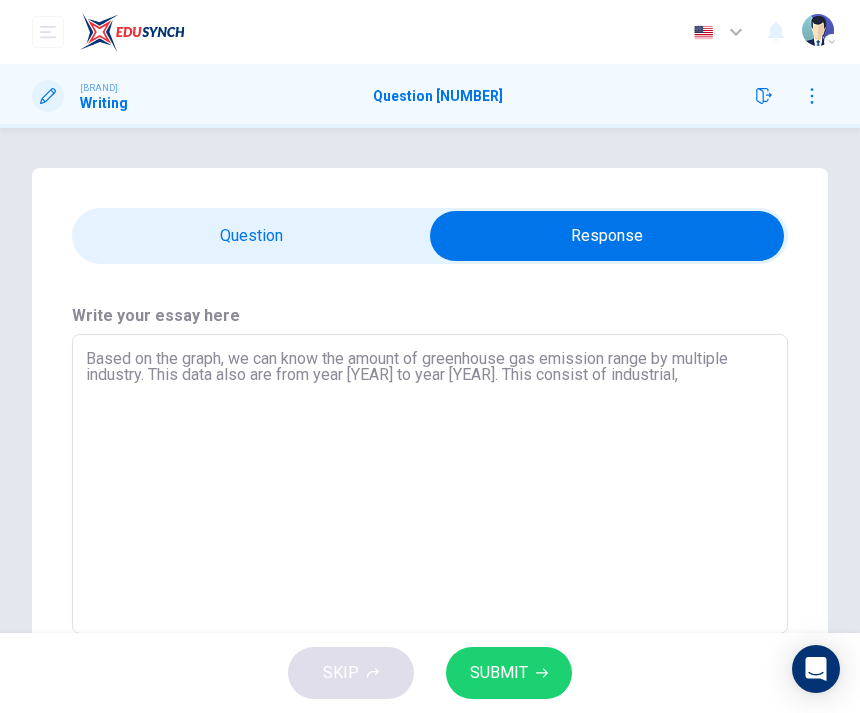 click at bounding box center (607, 236) 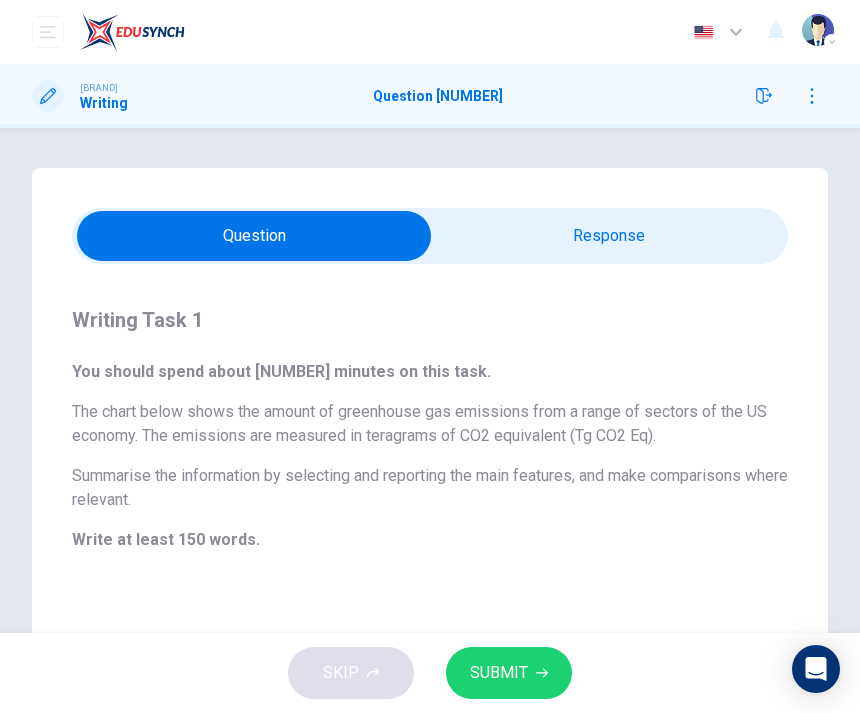 scroll, scrollTop: 0, scrollLeft: 0, axis: both 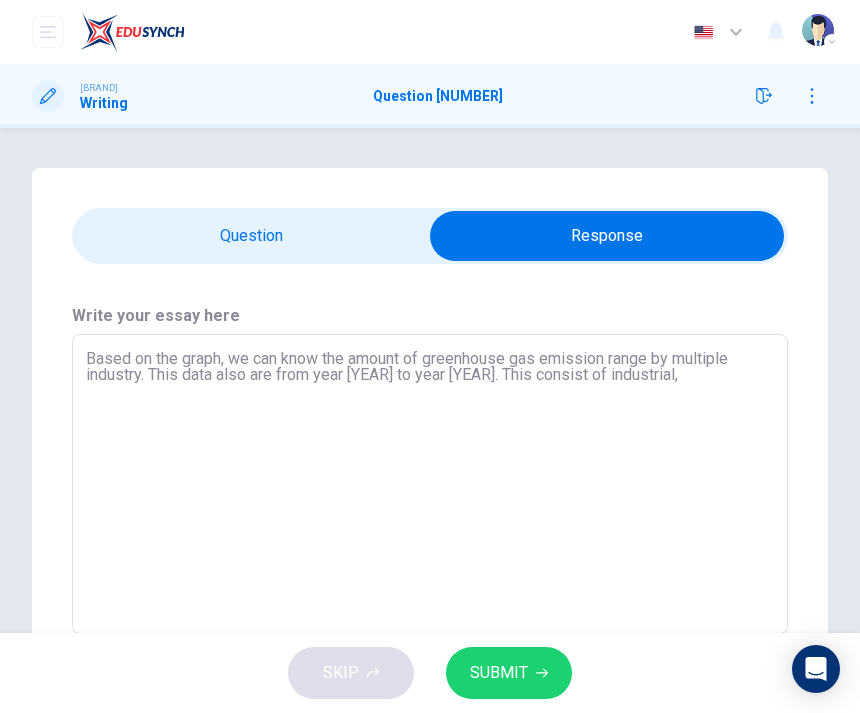 click on "Based on the graph, we can know the amount of greenhouse gas emission range by multiple industry. This data also are from year [YEAR] to year [YEAR]. This consist of industrial," at bounding box center [430, 484] 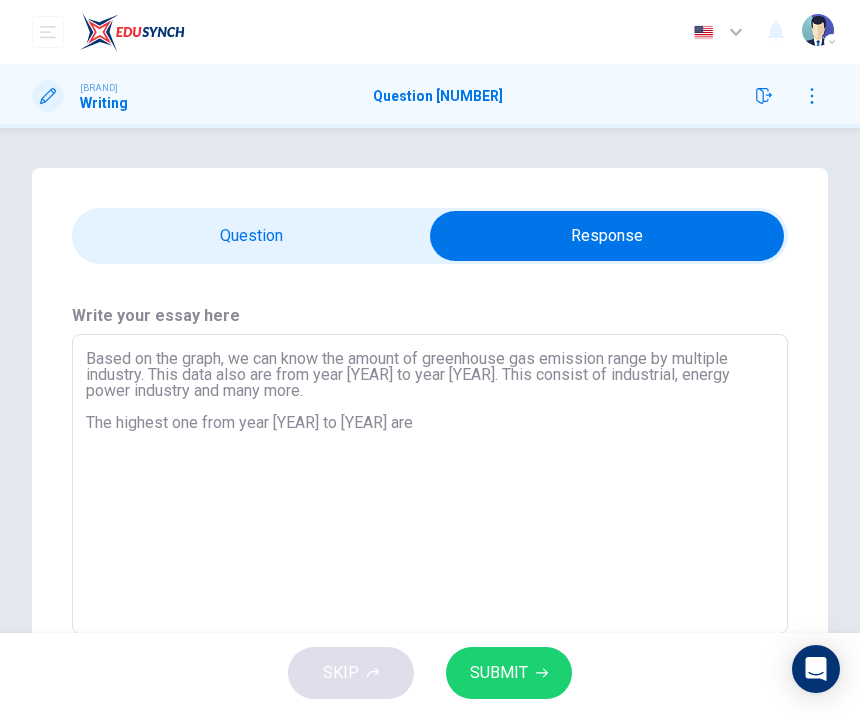 type on "Based on the graph, we can know the amount of greenhouse gas emission range by multiple industry. This data also are from year [YEAR] to year [YEAR]. This consist of industrial, energy power industry and many more.
The highest one from year [YEAR] to [YEAR] are" 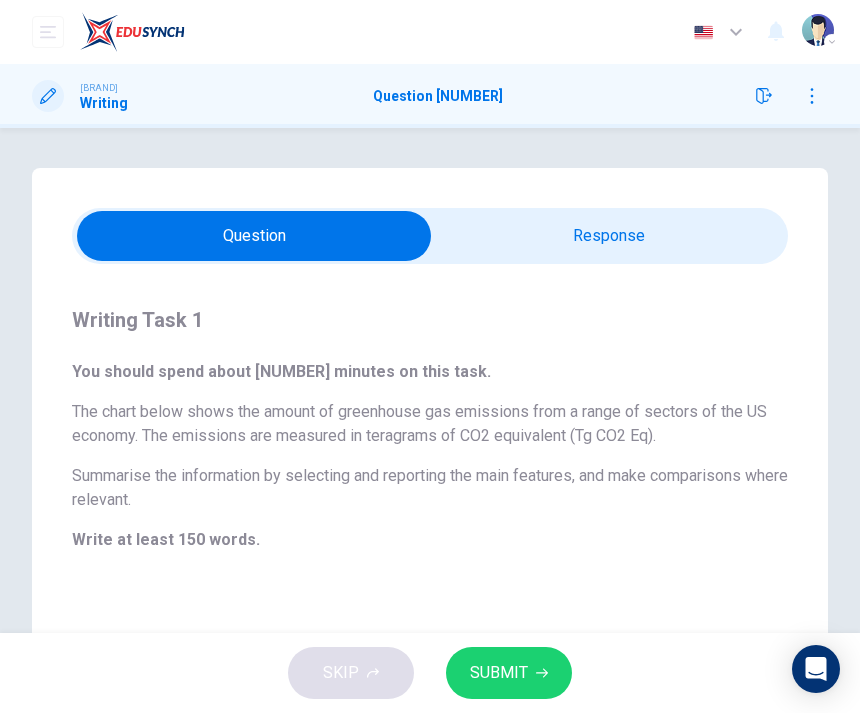scroll, scrollTop: 0, scrollLeft: 0, axis: both 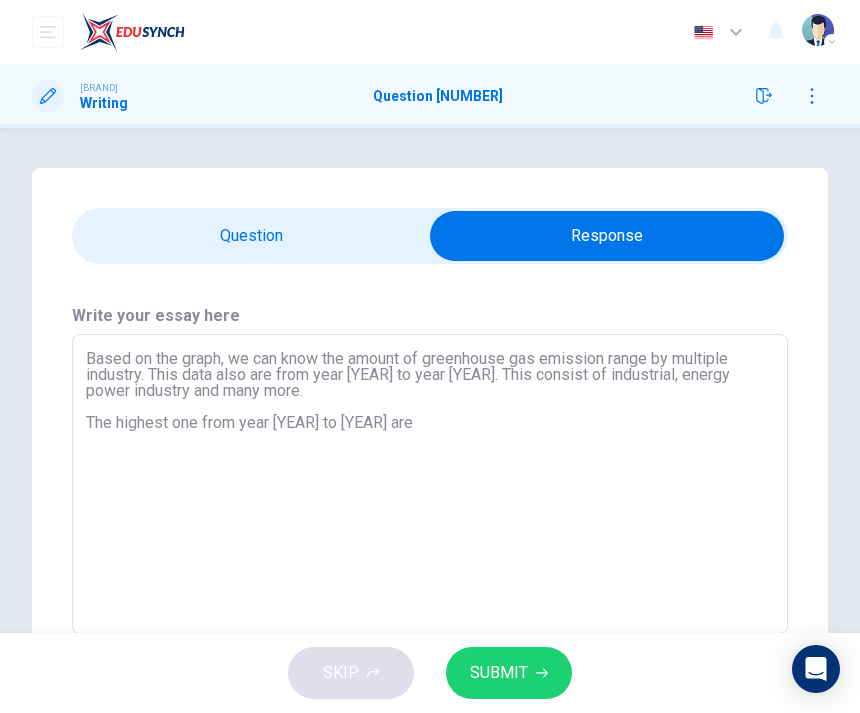 click on "Based on the graph, we can know the amount of greenhouse gas emission range by multiple industry. This data also are from year [YEAR] to year [YEAR]. This consist of industrial, energy power industry and many more.
The highest one from year [YEAR] to [YEAR] are" at bounding box center [430, 484] 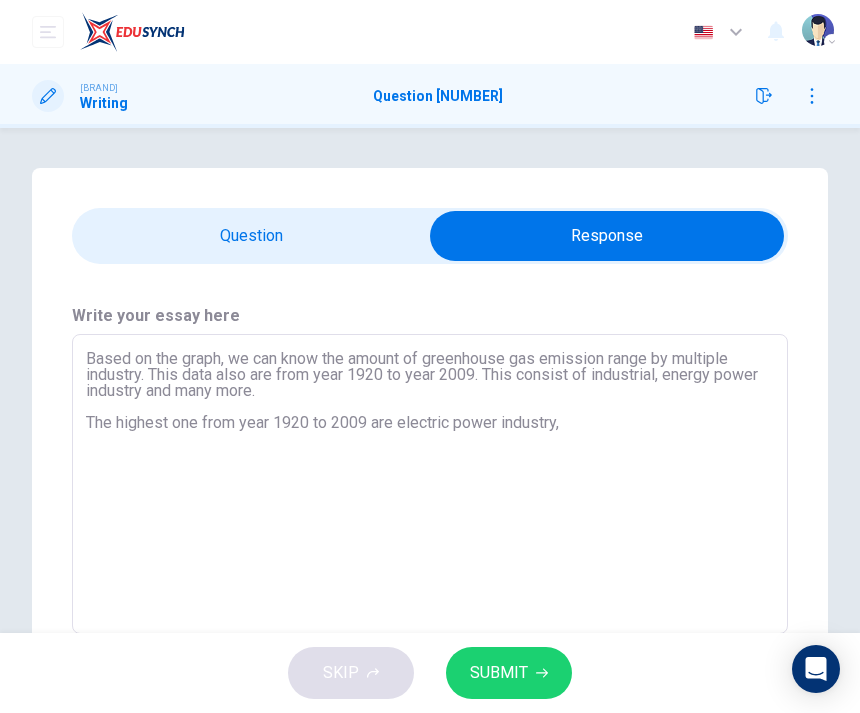 click at bounding box center [607, 236] 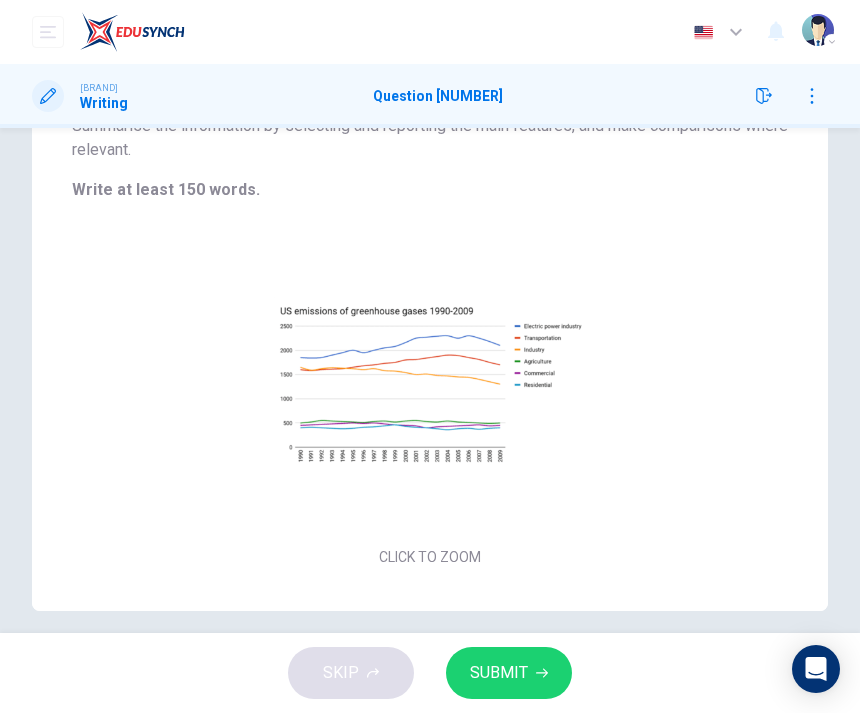 scroll, scrollTop: 353, scrollLeft: 0, axis: vertical 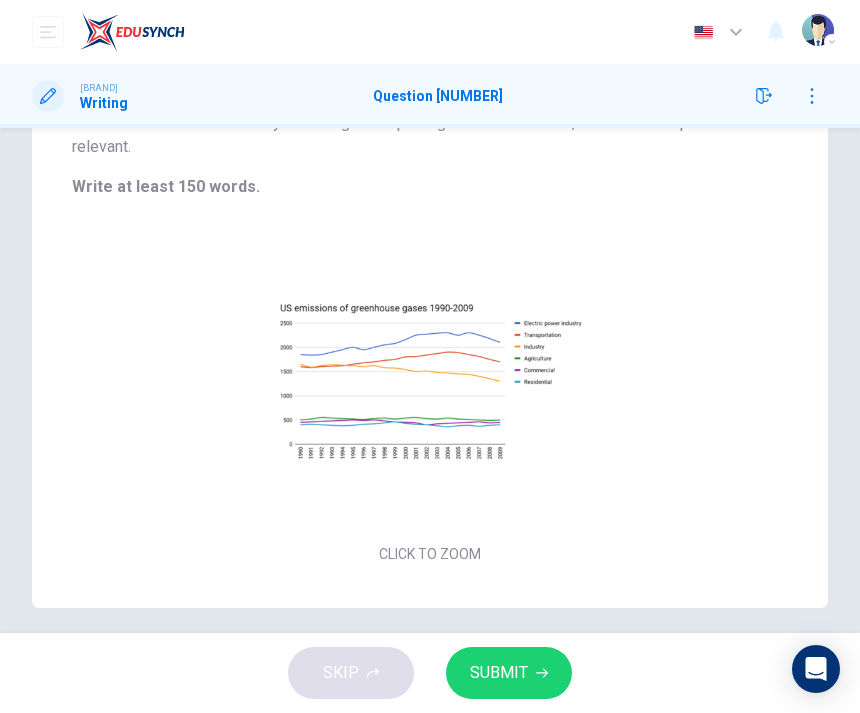 click on "Click to Zoom" at bounding box center (430, 395) 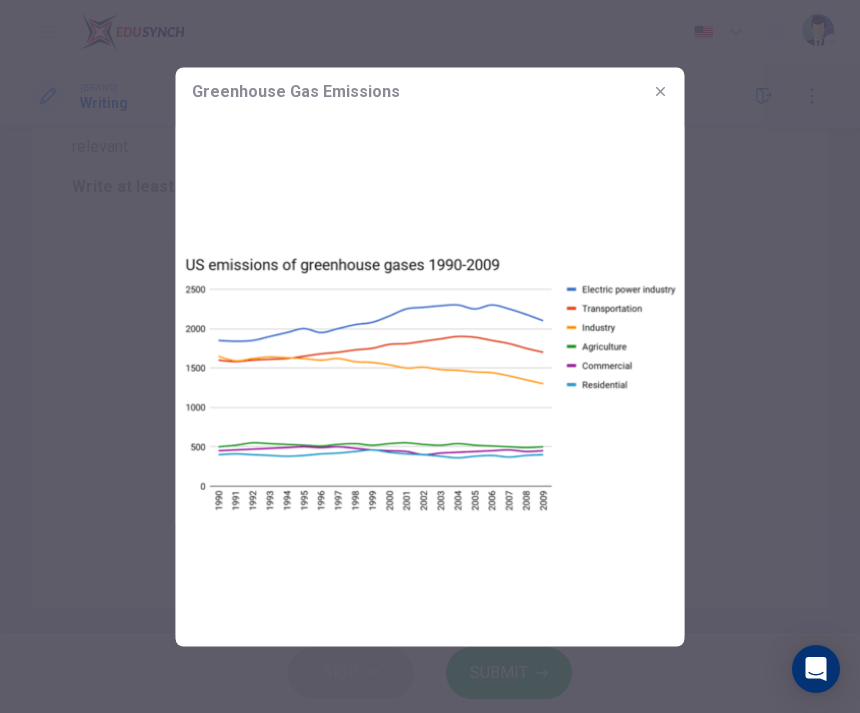 click at bounding box center [660, 90] 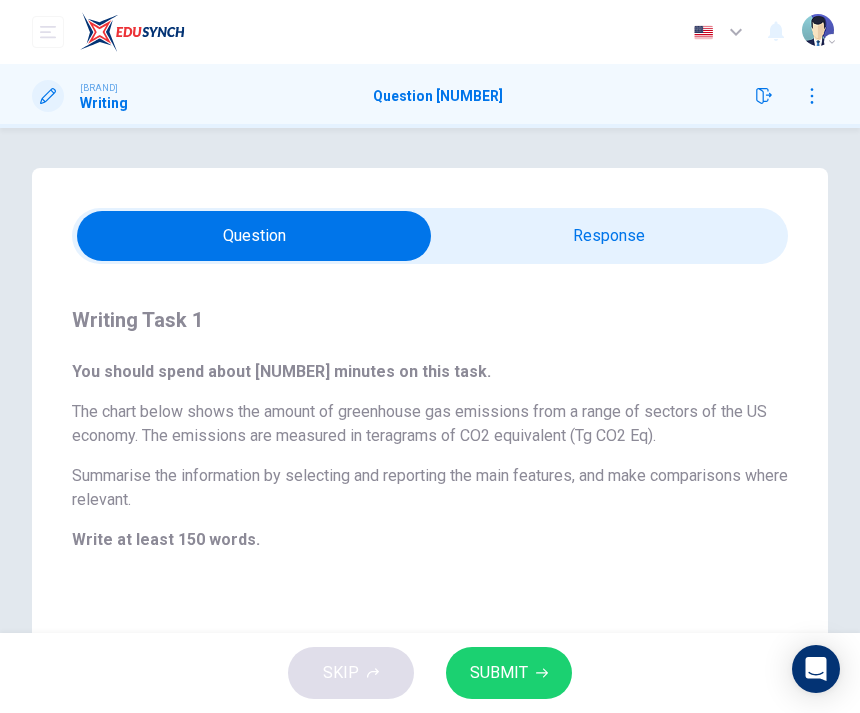 scroll, scrollTop: 0, scrollLeft: 0, axis: both 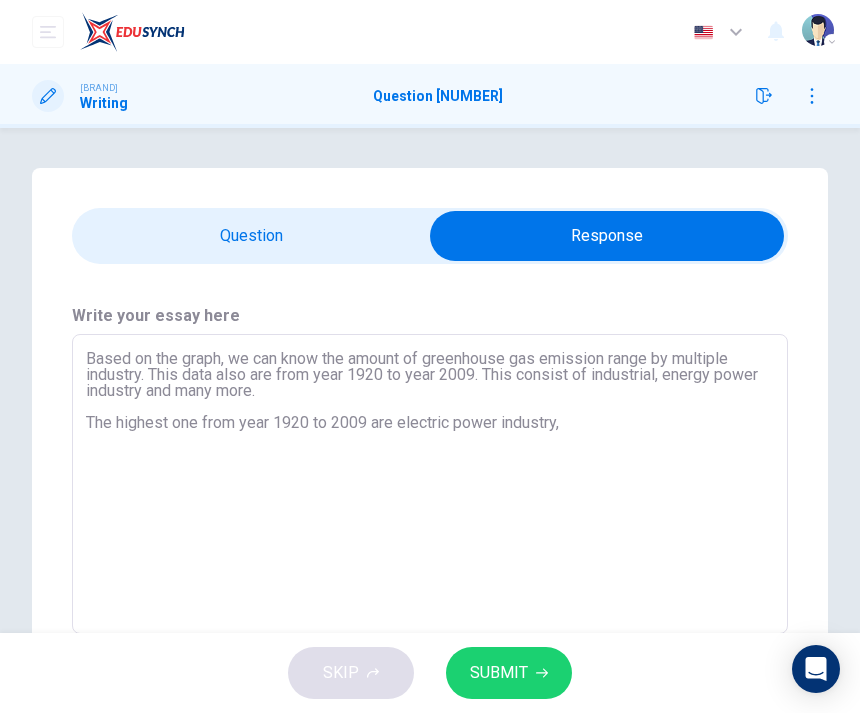 click on "Based on the graph, we can know the amount of greenhouse gas emission range by multiple industry. This data also are from year 1920 to year 2009. This consist of industrial, energy power industry and many more.
The highest one from year 1920 to 2009 are electric power industry," at bounding box center [430, 484] 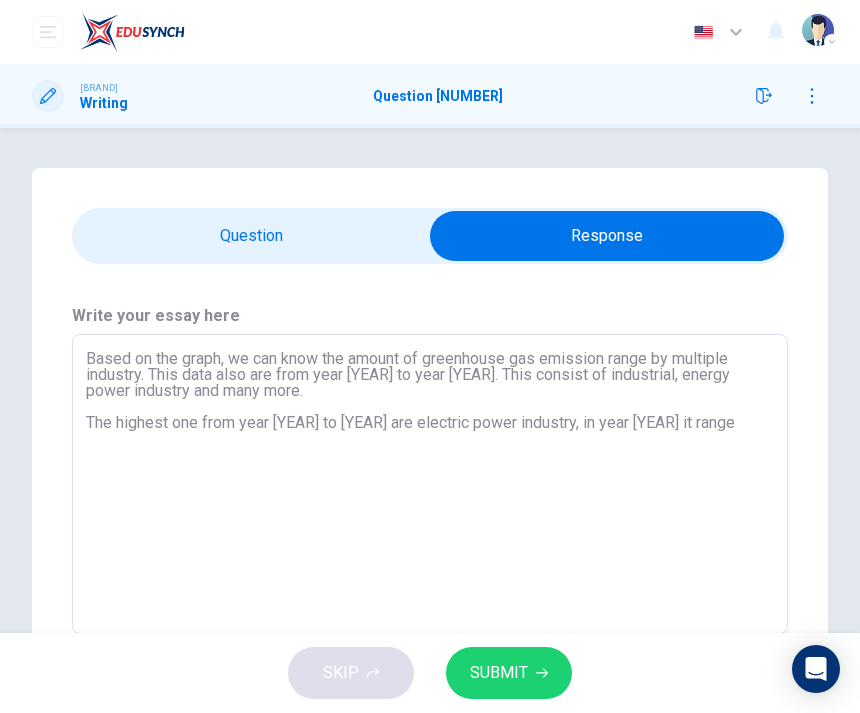 type on "Based on the graph, we can know the amount of greenhouse gas emission range by multiple industry. This data also are from year [YEAR] to year [YEAR]. This consist of industrial, energy power industry and many more.
The highest one from year [YEAR] to [YEAR] are electric power industry, in year [YEAR] it range a" 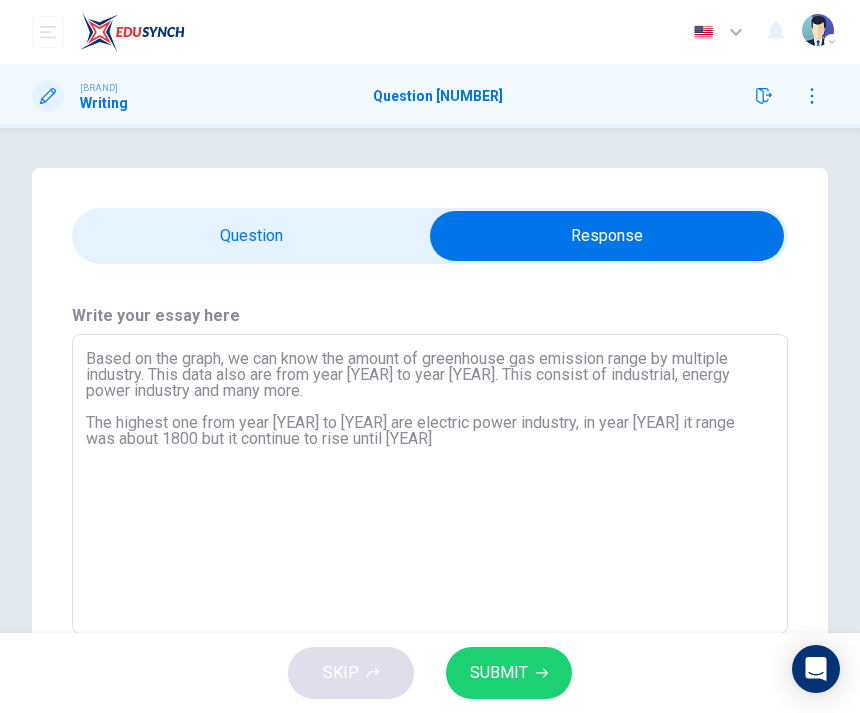 click at bounding box center [607, 236] 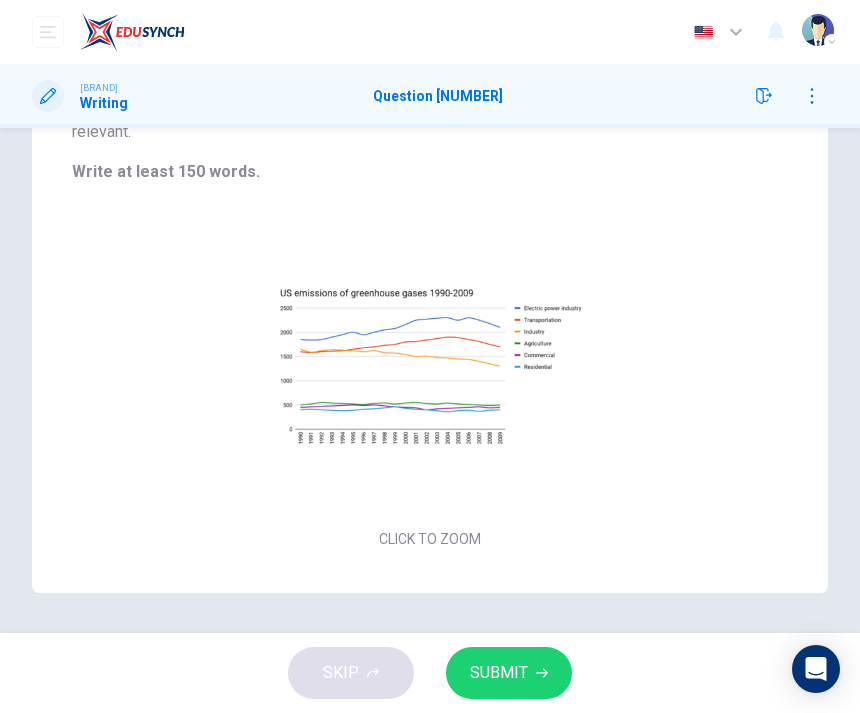 scroll, scrollTop: 368, scrollLeft: 0, axis: vertical 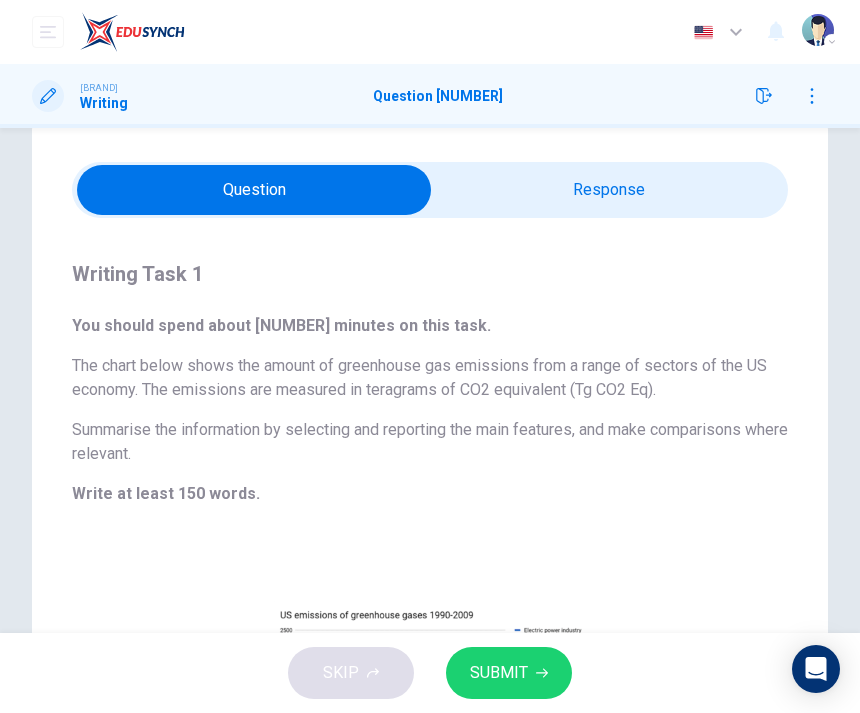 click at bounding box center [254, 190] 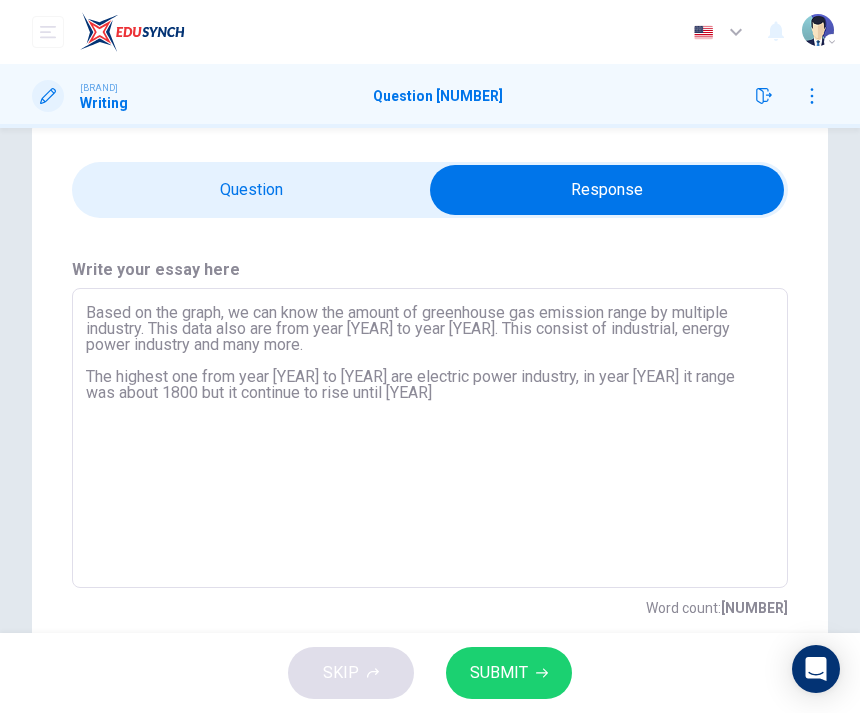click on "Based on the graph, we can know the amount of greenhouse gas emission range by multiple industry. This data also are from year [YEAR] to year [YEAR]. This consist of industrial, energy power industry and many more.
The highest one from year [YEAR] to [YEAR] are electric power industry, in year [YEAR] it range was about 1800 but it continue to rise until [YEAR]" at bounding box center (430, 438) 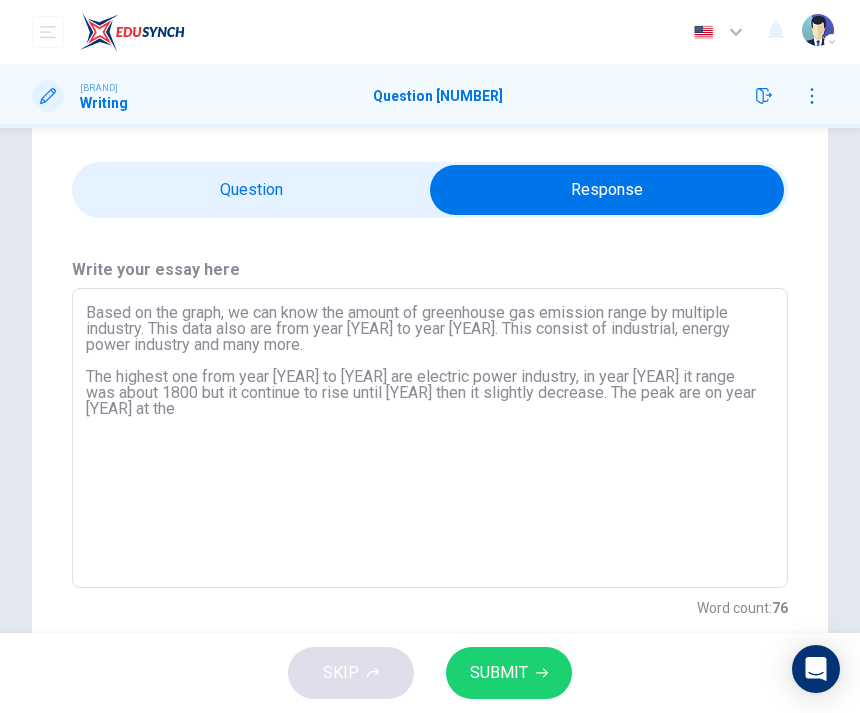 type on "Based on the graph, we can know the amount of greenhouse gas emission range by multiple industry. This data also are from year 1920 to year 2009. This consist of industrial, energy power industry and many more.
The highest one from year 1920 to 2009 are electric power industry, in year 1920 it range was about 1800 but it continue to rise until 2007 then it slightly decrease. The peak are on year 2006 at the l" 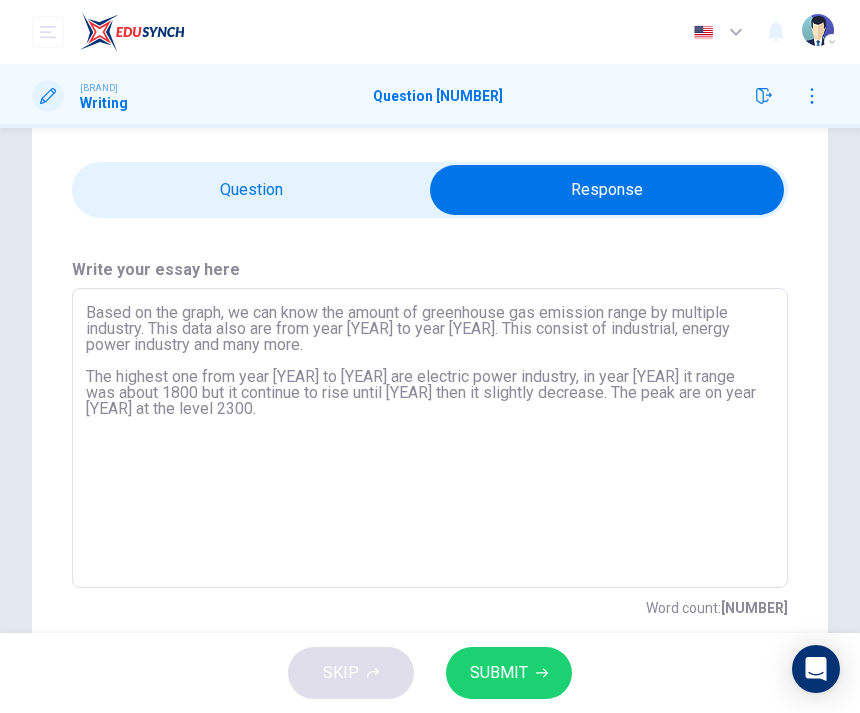 click at bounding box center (607, 190) 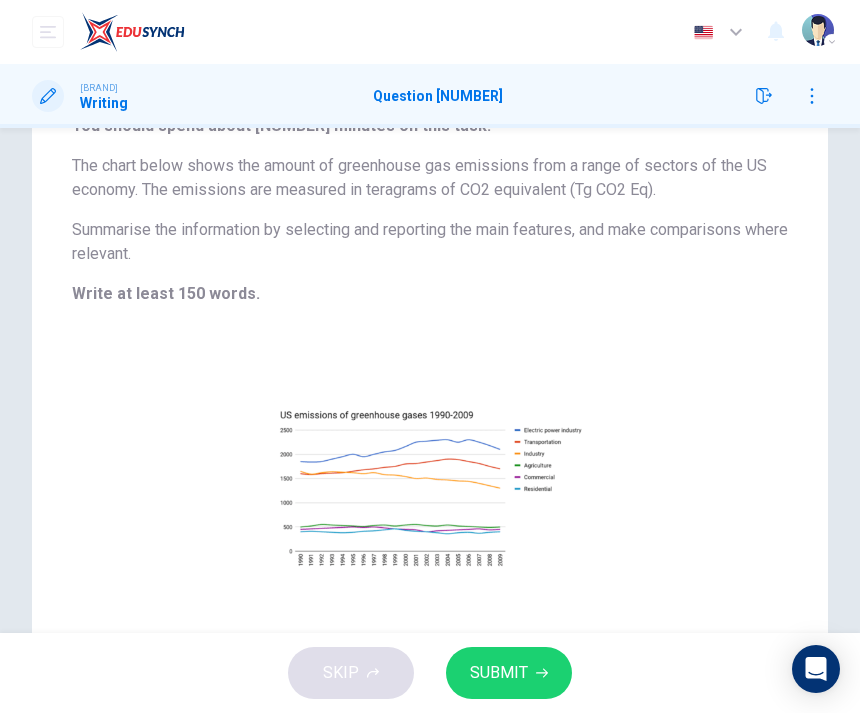 scroll, scrollTop: 242, scrollLeft: 0, axis: vertical 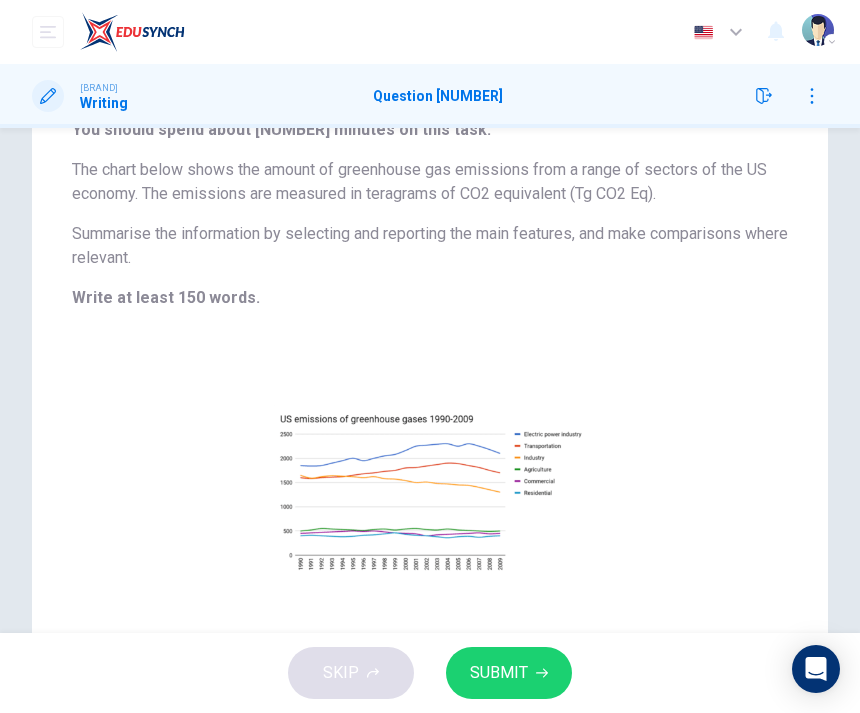 click on "Click to Zoom" at bounding box center (430, 506) 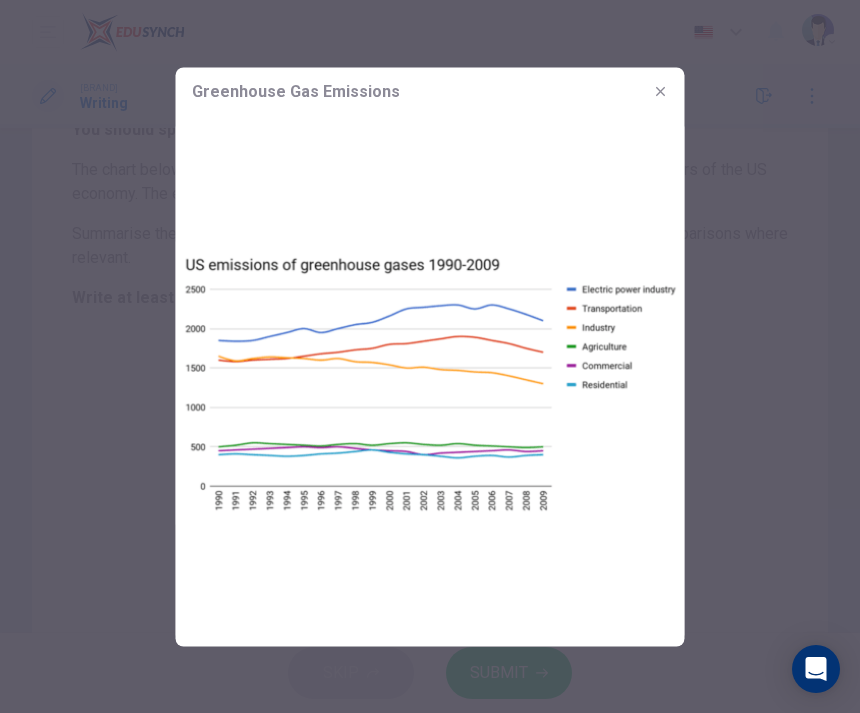 click at bounding box center [430, 356] 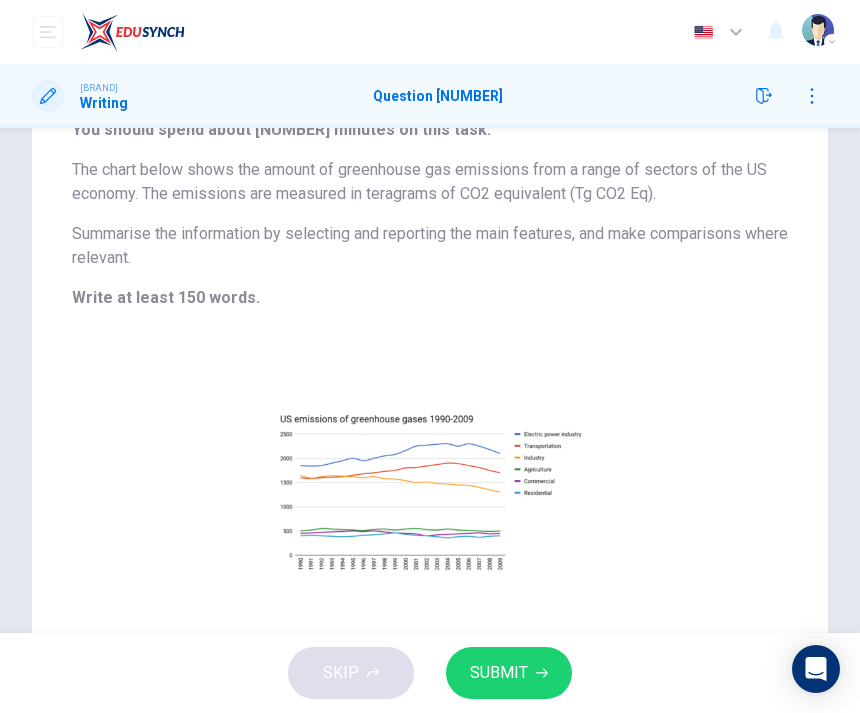 click on "Click to Zoom" at bounding box center (430, 506) 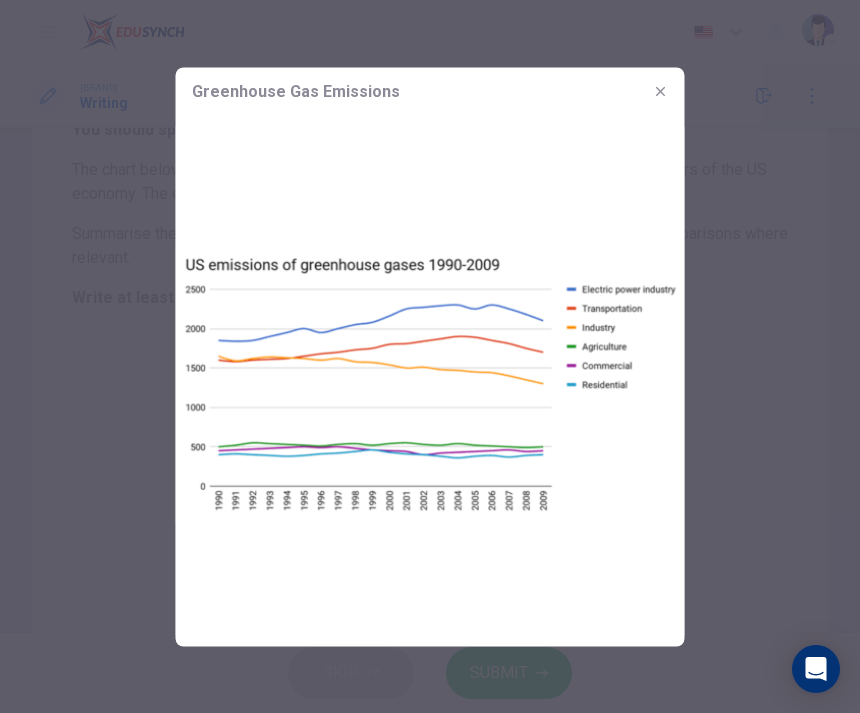click at bounding box center (661, 91) 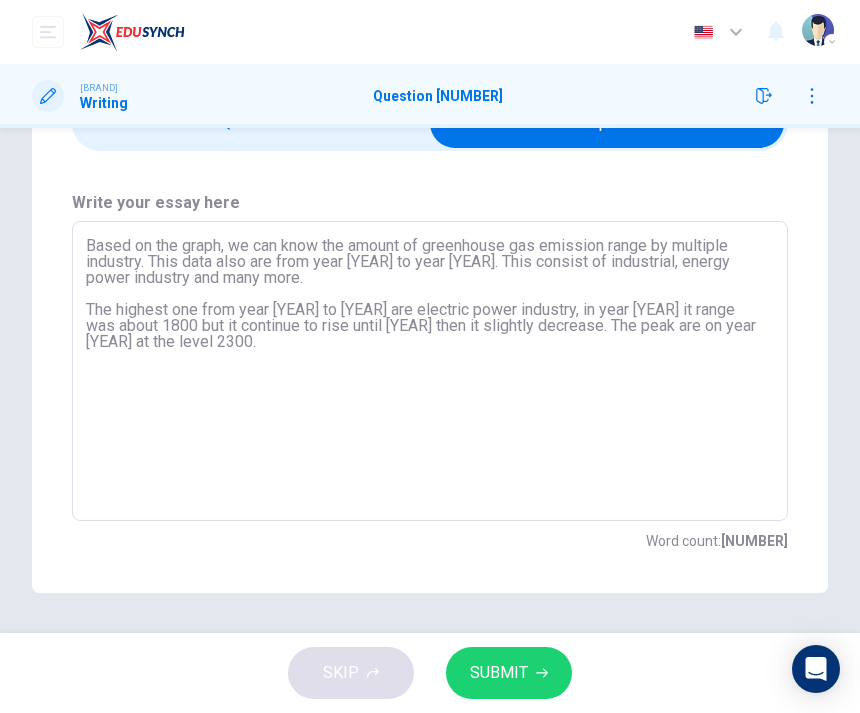 scroll, scrollTop: 113, scrollLeft: 0, axis: vertical 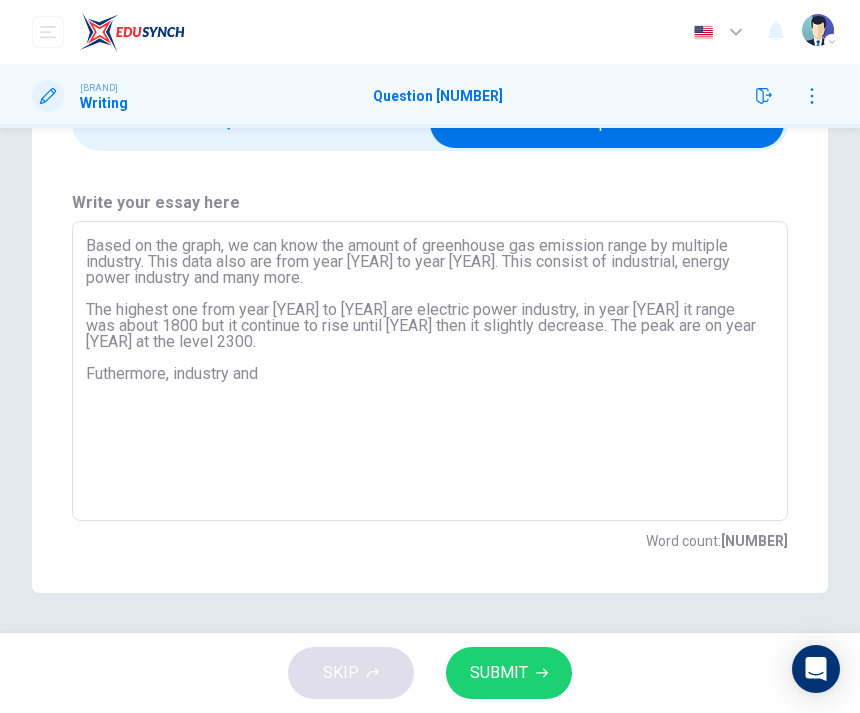 click on "Based on the graph, we can know the amount of greenhouse gas emission range by multiple industry. This data also are from year [YEAR] to year [YEAR]. This consist of industrial, energy power industry and many more.
The highest one from year [YEAR] to [YEAR] are electric power industry, in year [YEAR] it range was about 1800 but it continue to rise until [YEAR] then it slightly decrease. The peak are on year [YEAR] at the level 2300.
Futhermore, industry and" at bounding box center (430, 371) 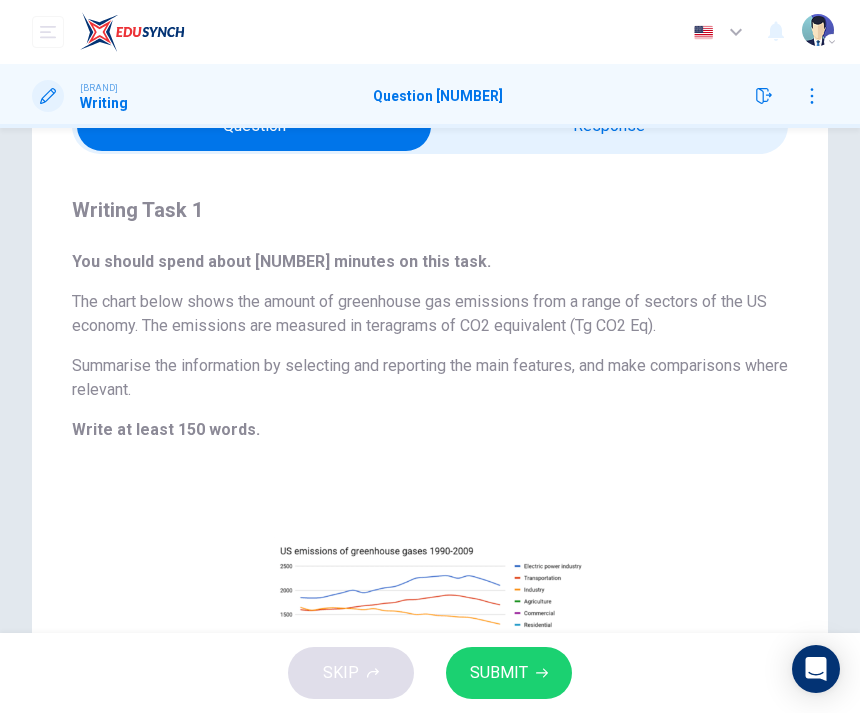 scroll, scrollTop: 111, scrollLeft: 0, axis: vertical 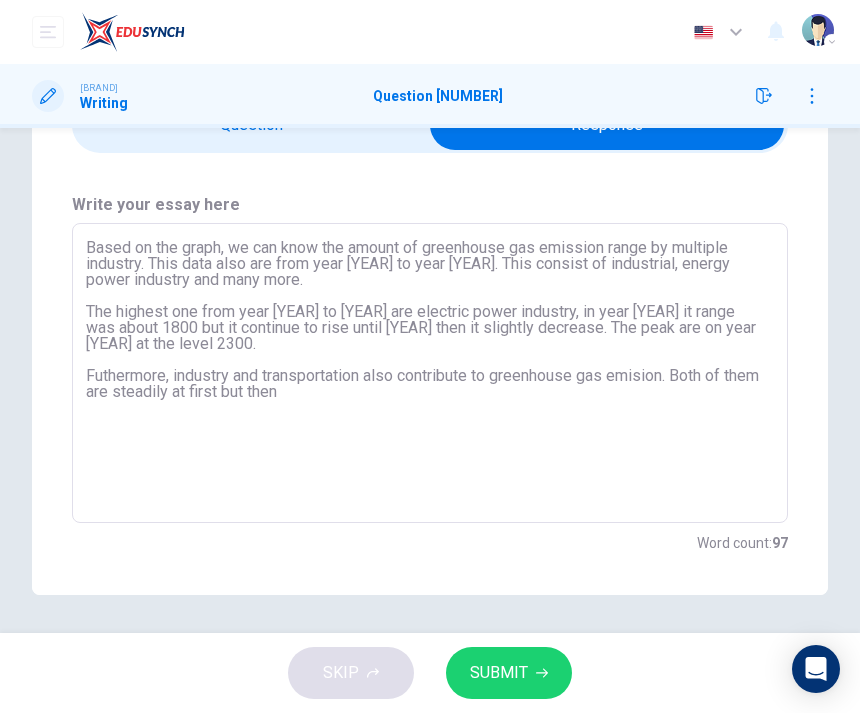 click on "Based on the graph, we can know the amount of greenhouse gas emission range by multiple industry. This data also are from year [YEAR] to year [YEAR]. This consist of industrial, energy power industry and many more.
The highest one from year [YEAR] to [YEAR] are electric power industry, in year [YEAR] it range was about 1800 but it continue to rise until [YEAR] then it slightly decrease. The peak are on year [YEAR] at the level 2300.
Futhermore, industry and transportation also contribute to greenhouse gas emision. Both of them are steadily at first but then" at bounding box center (430, 373) 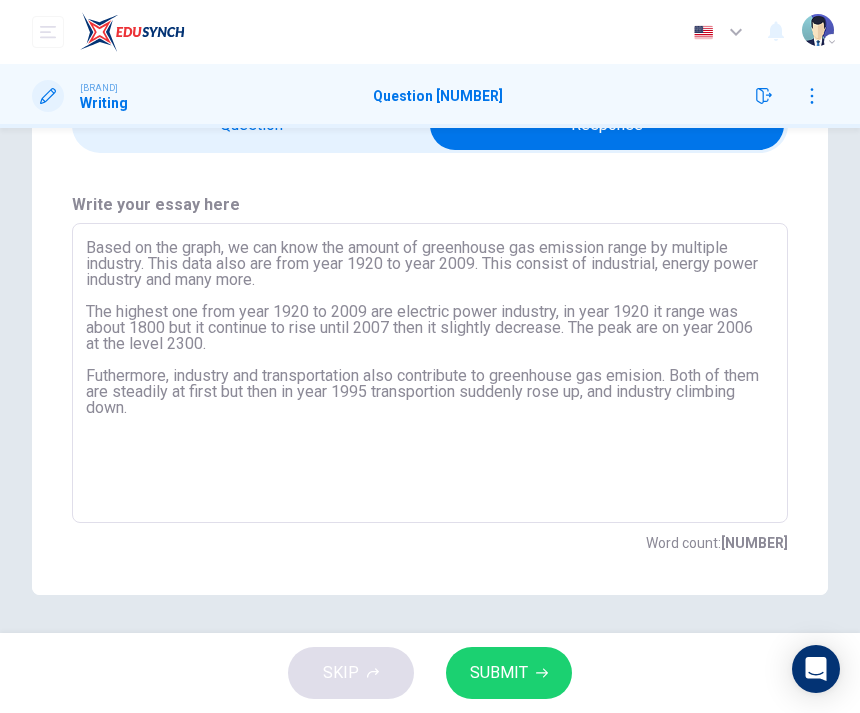 click on "Based on the graph, we can know the amount of greenhouse gas emission range by multiple industry. This data also are from year 1920 to year 2009. This consist of industrial, energy power industry and many more.
The highest one from year 1920 to 2009 are electric power industry, in year 1920 it range was about 1800 but it continue to rise until 2007 then it slightly decrease. The peak are on year 2006 at the level 2300.
Futhermore, industry and transportation also contribute to greenhouse gas emision. Both of them are steadily at first but then in year 1995 transportion suddenly rose up, and industry climbing down." at bounding box center (430, 373) 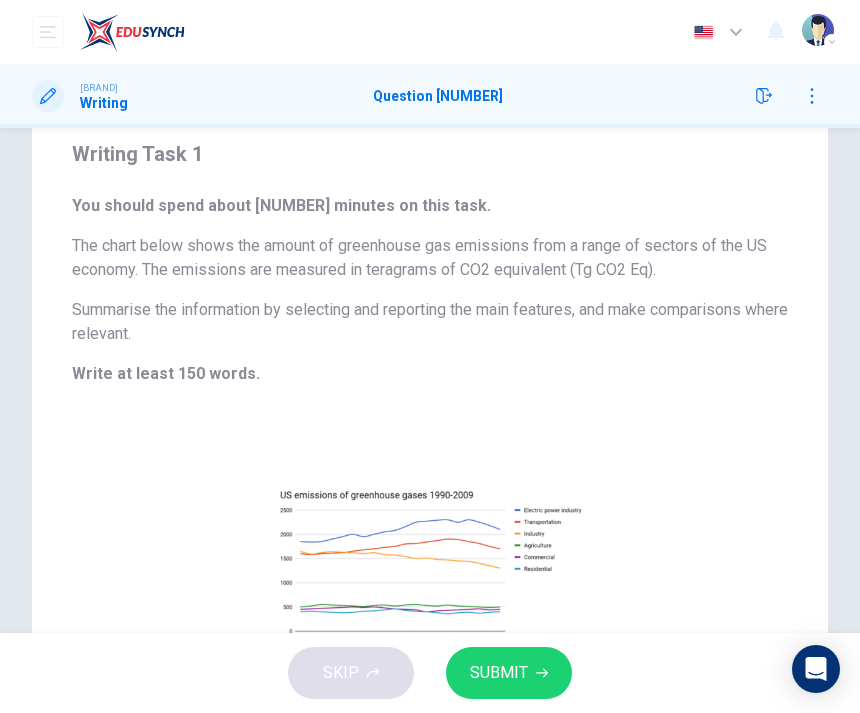 scroll, scrollTop: 169, scrollLeft: 0, axis: vertical 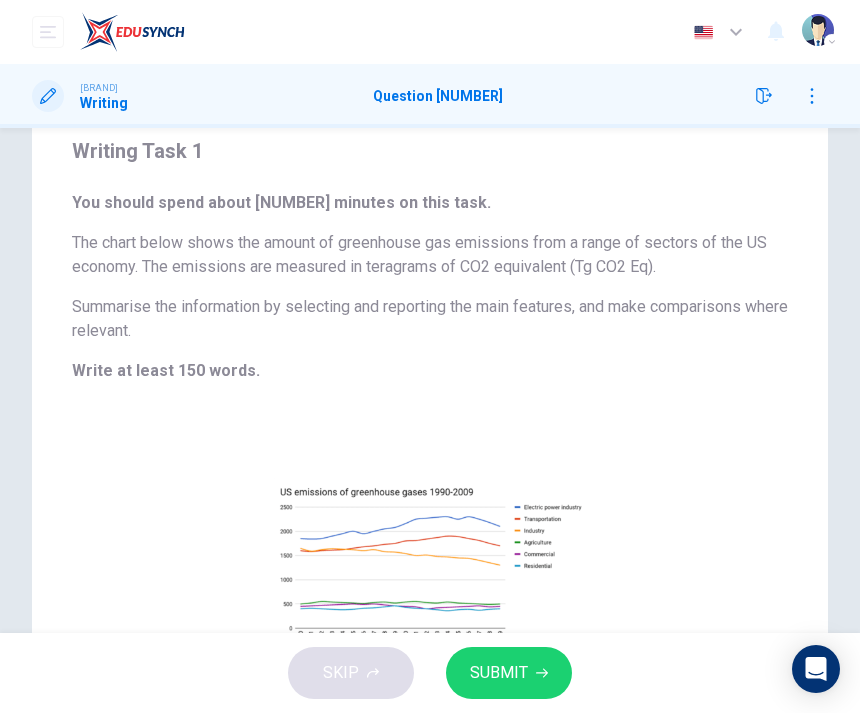 click on "Writing Task 1 You should spend about 20 minutes on this task. The chart below shows the amount of greenhouse gas emissions from a range of sectors of the US economy. The emissions are measured in teragrams of CO2 equivalent (Tg CO2 Eq).  Summarise the information by selecting and reporting the main features, and make comparisons where relevant. Write at least 150 words. CLICK TO ZOOM Click to Zoom" at bounding box center [430, 443] 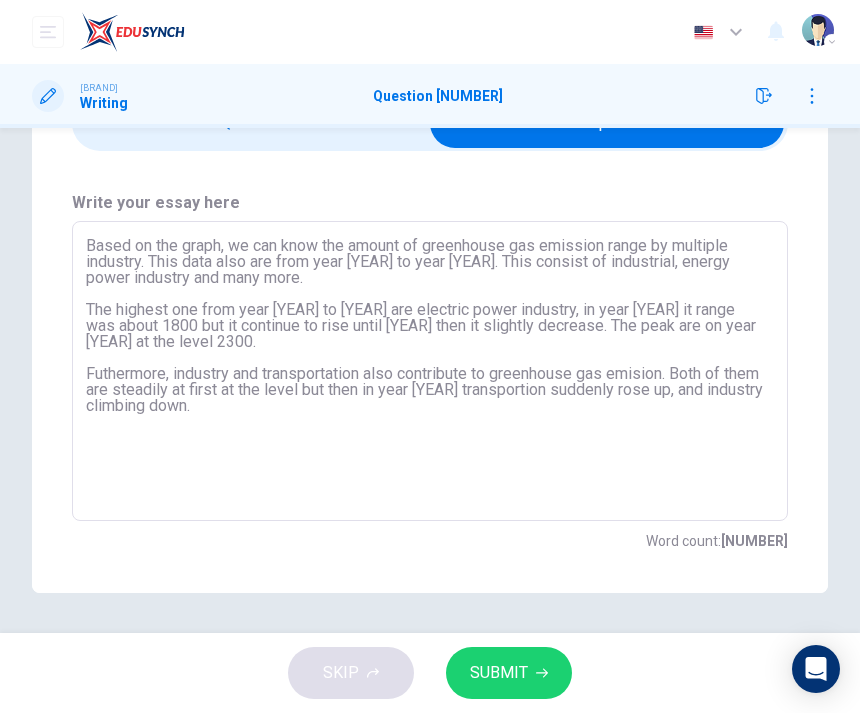 scroll, scrollTop: 113, scrollLeft: 0, axis: vertical 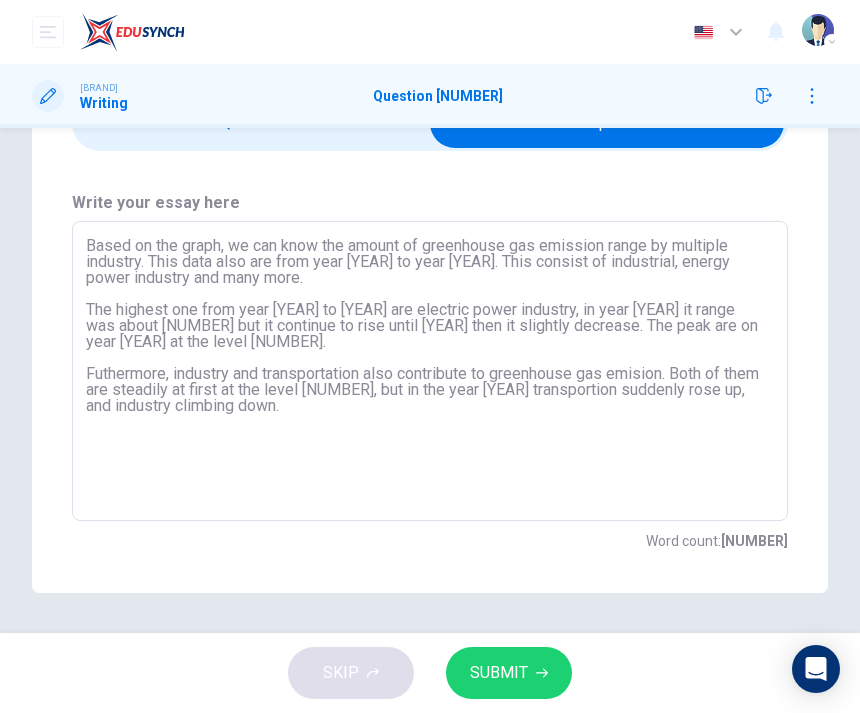 click on "Based on the graph, we can know the amount of greenhouse gas emission range by multiple industry. This data also are from year [YEAR] to year [YEAR]. This consist of industrial, energy power industry and many more.
The highest one from year [YEAR] to [YEAR] are electric power industry, in year [YEAR] it range was about [NUMBER] but it continue to rise until [YEAR] then it slightly decrease. The peak are on year [YEAR] at the level [NUMBER].
Futhermore, industry and transportation also contribute to greenhouse gas emision. Both of them are steadily at first at the level [NUMBER], but in the year [YEAR] transportion suddenly rose up, and industry climbing down." at bounding box center (430, 371) 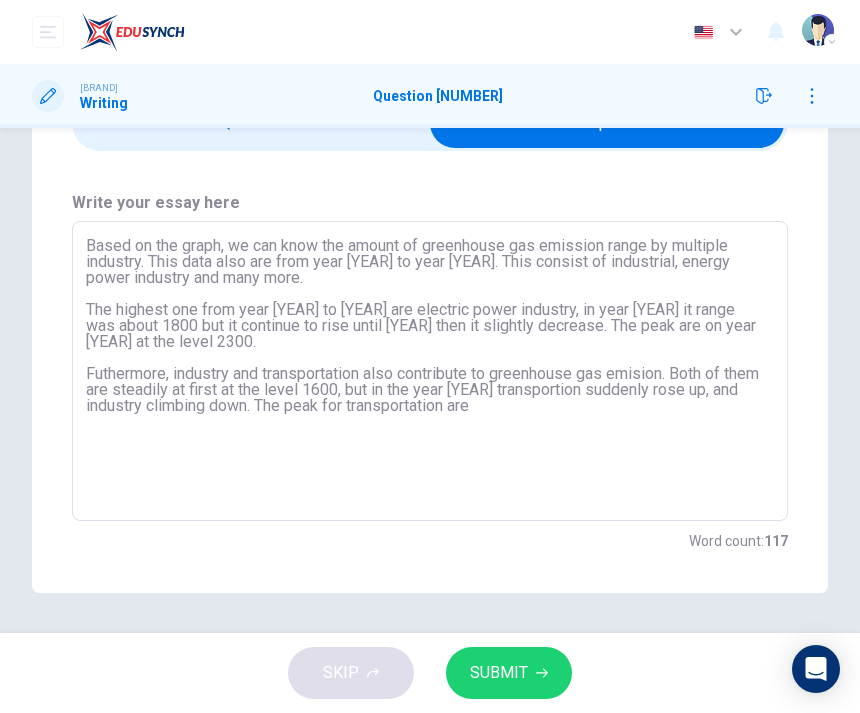 scroll, scrollTop: 113, scrollLeft: 0, axis: vertical 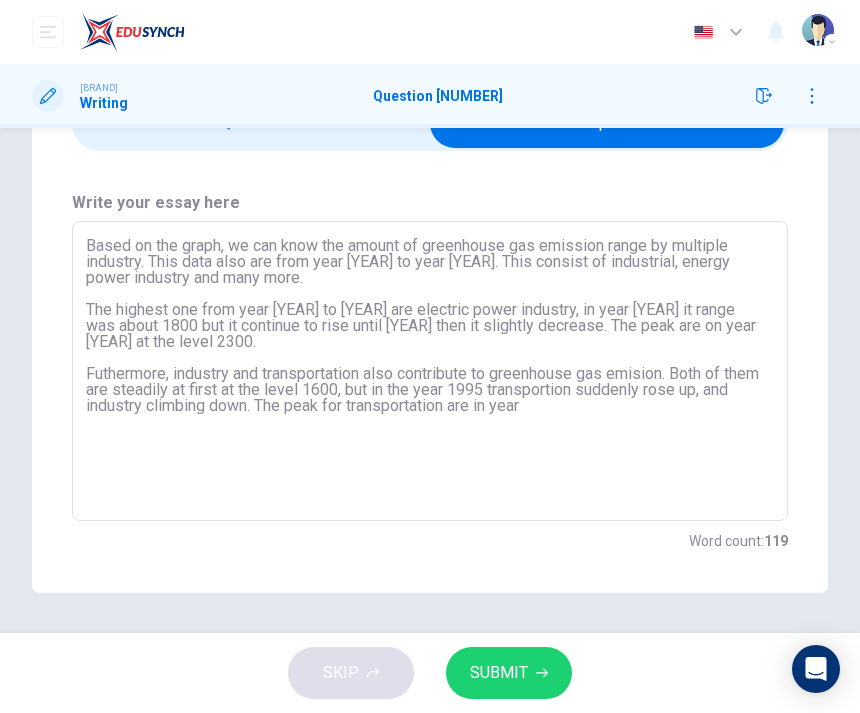 click on "Based on the graph, we can know the amount of greenhouse gas emission range by multiple industry. This data also are from year [YEAR] to year [YEAR]. This consist of industrial, energy power industry and many more.
The highest one from year [YEAR] to [YEAR] are electric power industry, in year [YEAR] it range was about 1800 but it continue to rise until [YEAR] then it slightly decrease. The peak are on year [YEAR] at the level 2300.
Futhermore, industry and transportation also contribute to greenhouse gas emision. Both of them are steadily at first at the level 1600, but in the year 1995 transportion suddenly rose up, and industry climbing down. The peak for transportation are in year" at bounding box center (430, 371) 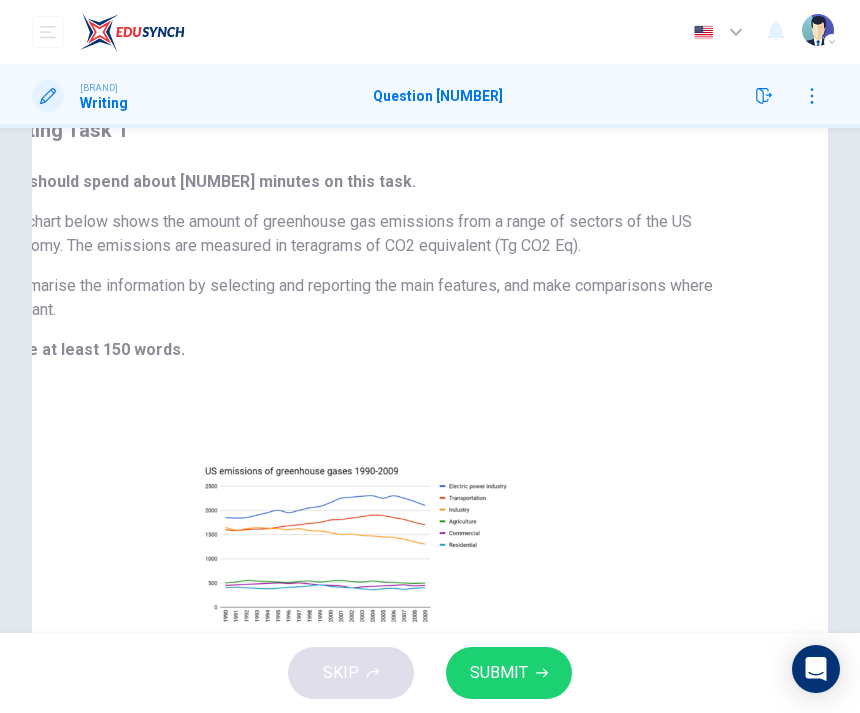 scroll, scrollTop: 113, scrollLeft: 0, axis: vertical 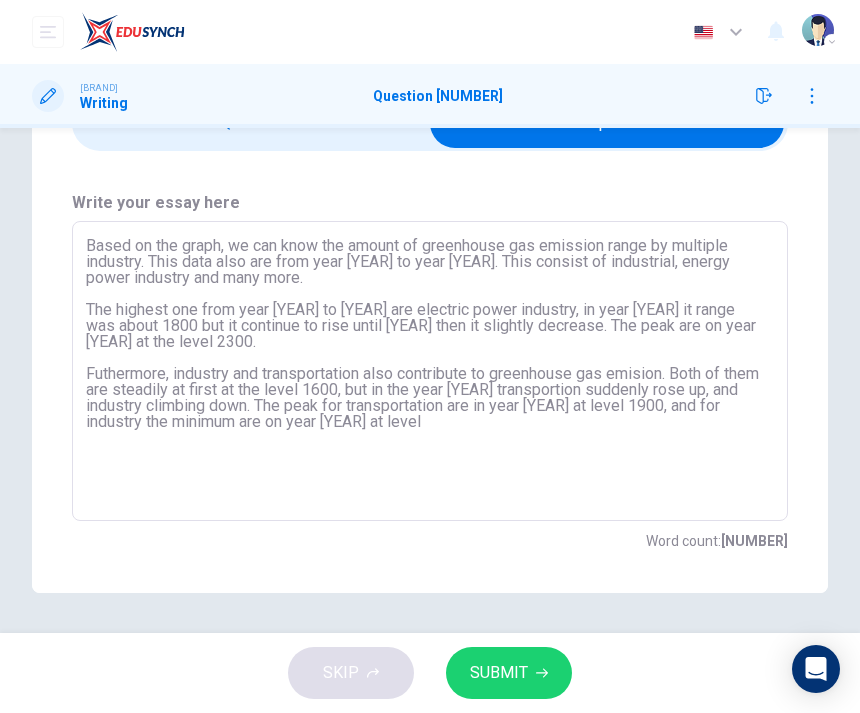 click on "Based on the graph, we can know the amount of greenhouse gas emission range by multiple industry. This data also are from year [YEAR] to year [YEAR]. This consist of industrial, energy power industry and many more.
The highest one from year [YEAR] to [YEAR] are electric power industry, in year [YEAR] it range was about 1800 but it continue to rise until [YEAR] then it slightly decrease. The peak are on year [YEAR] at the level 2300.
Futhermore, industry and transportation also contribute to greenhouse gas emision. Both of them are steadily at first at the level 1600, but in the year [YEAR] transportion suddenly rose up, and industry climbing down. The peak for transportation are in year [YEAR] at level 1900, and for industry the minimum are on year [YEAR] at level" at bounding box center (430, 371) 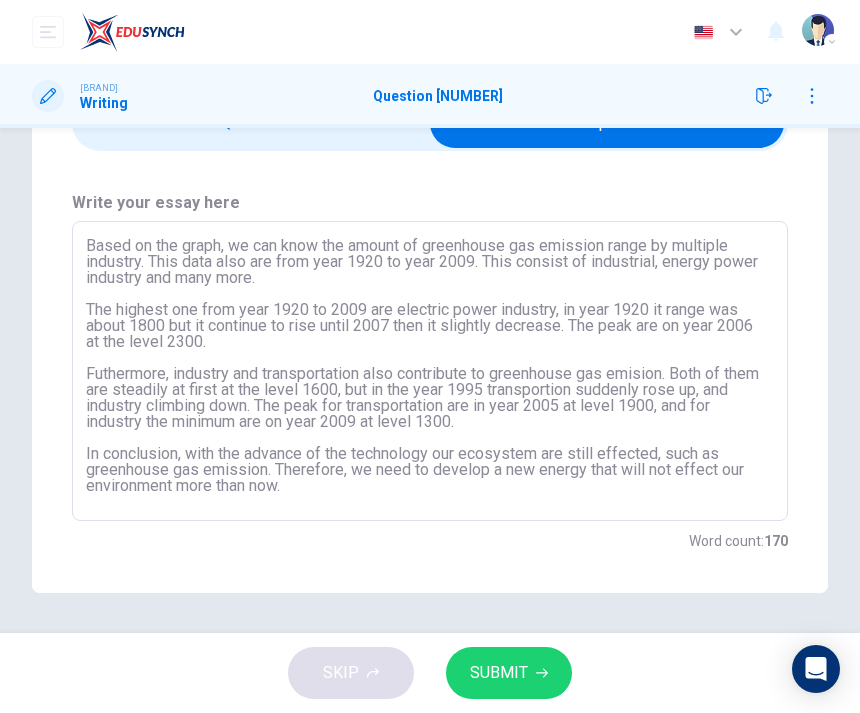 type on "Based on the graph, we can know the amount of greenhouse gas emission range by multiple industry. This data also are from year 1920 to year 2009. This consist of industrial, energy power industry and many more.
The highest one from year 1920 to 2009 are electric power industry, in year 1920 it range was about 1800 but it continue to rise until 2007 then it slightly decrease. The peak are on year 2006 at the level 2300.
Futhermore, industry and transportation also contribute to greenhouse gas emision. Both of them are steadily at first at the level 1600, but in the year 1995 transportion suddenly rose up, and industry climbing down. The peak for transportation are in year 2005 at level 1900, and for industry the minimum are on year 2009 at level 1300.
In conclusion, with the advance of the technology our ecosystem are still effected, such as greenhouse gas emission. Therefore, we need to develop a new energy that will not effect our environment more than now." 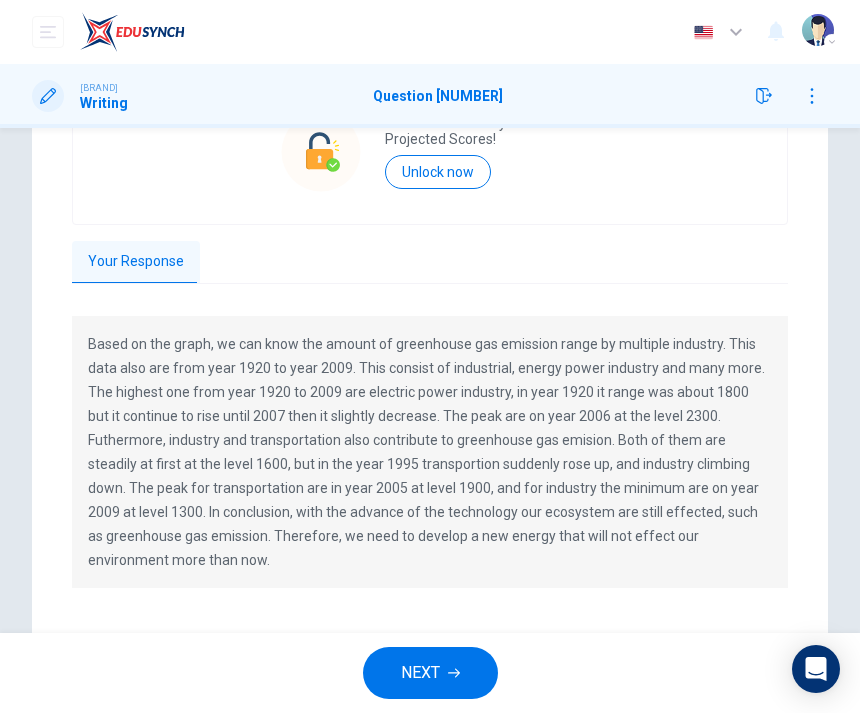 scroll, scrollTop: 306, scrollLeft: 0, axis: vertical 